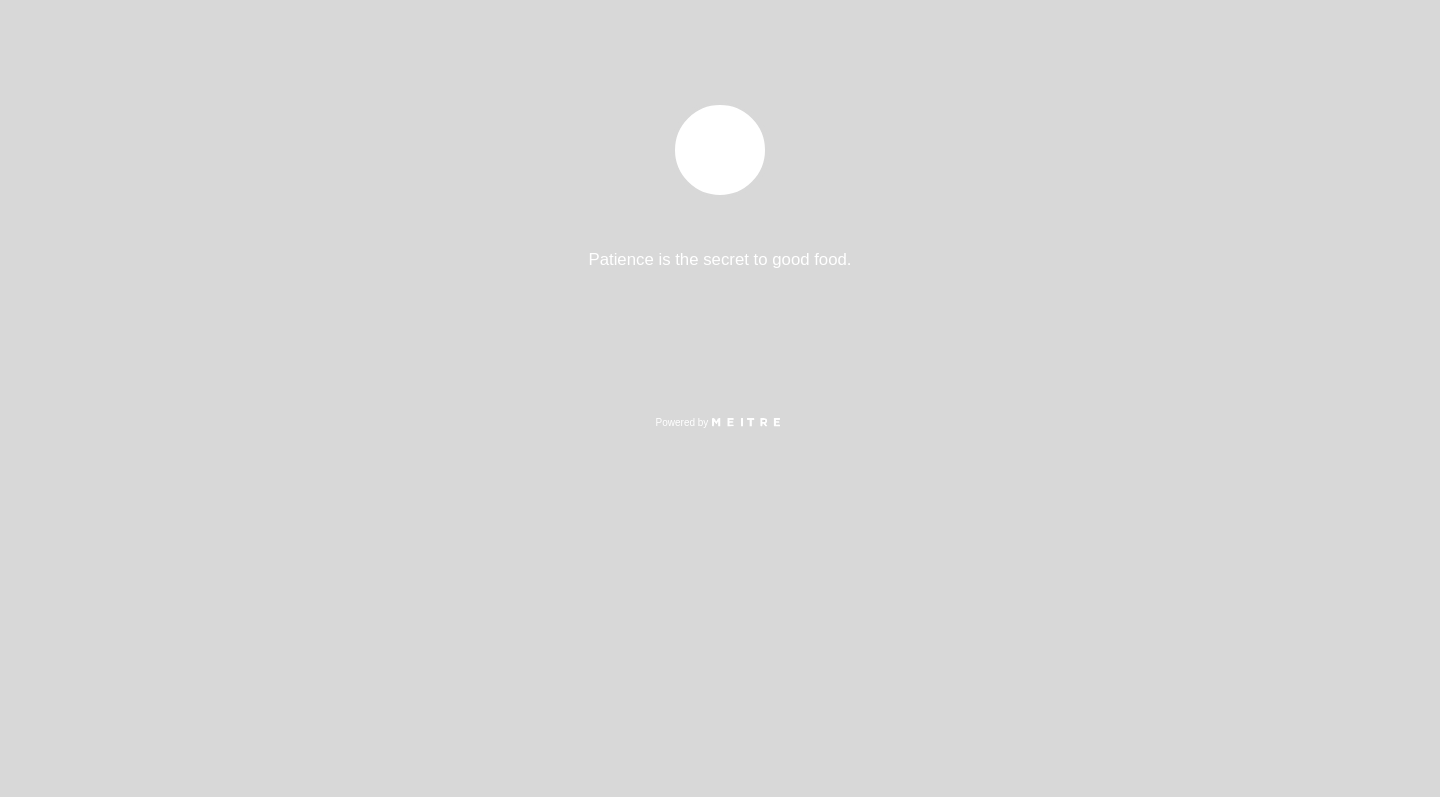 select on "es" 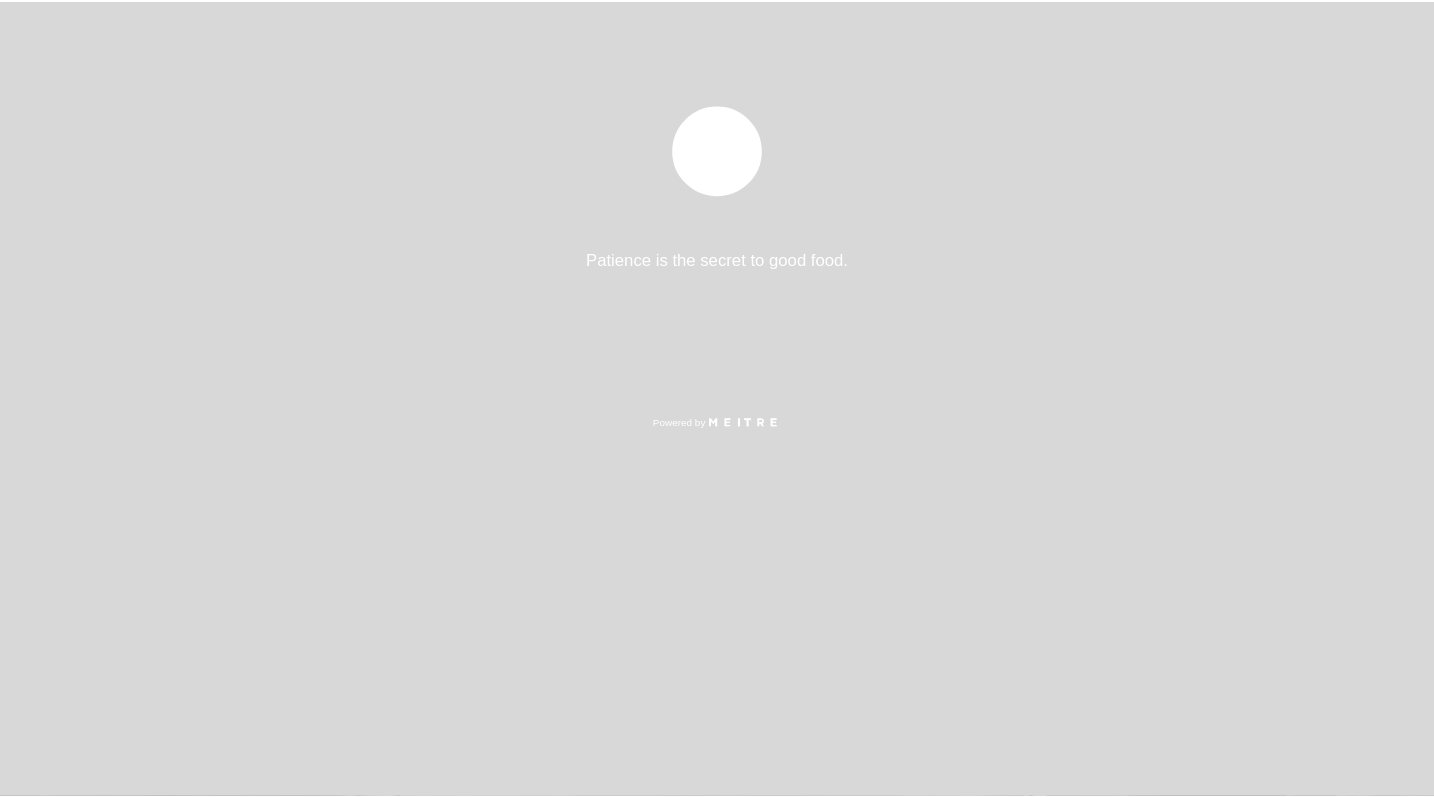 scroll, scrollTop: 0, scrollLeft: 0, axis: both 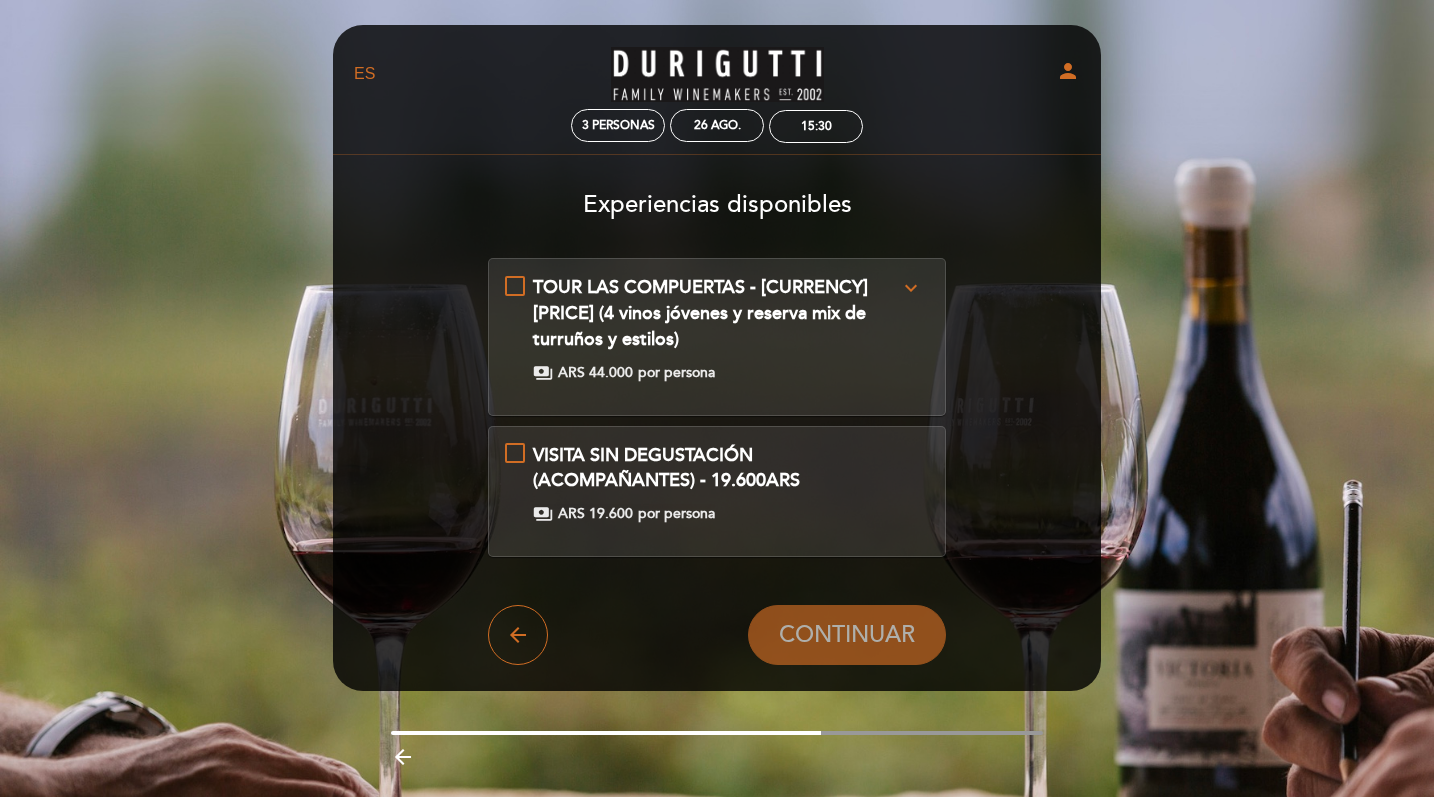 click on "TOUR LAS COMPUERTAS - [CURRENCY] [PRICE] (4 vinos jóvenes y reserva mix de turruños y estilos)
payments
[CURRENCY] [PRICE]
por persona" at bounding box center (717, 328) 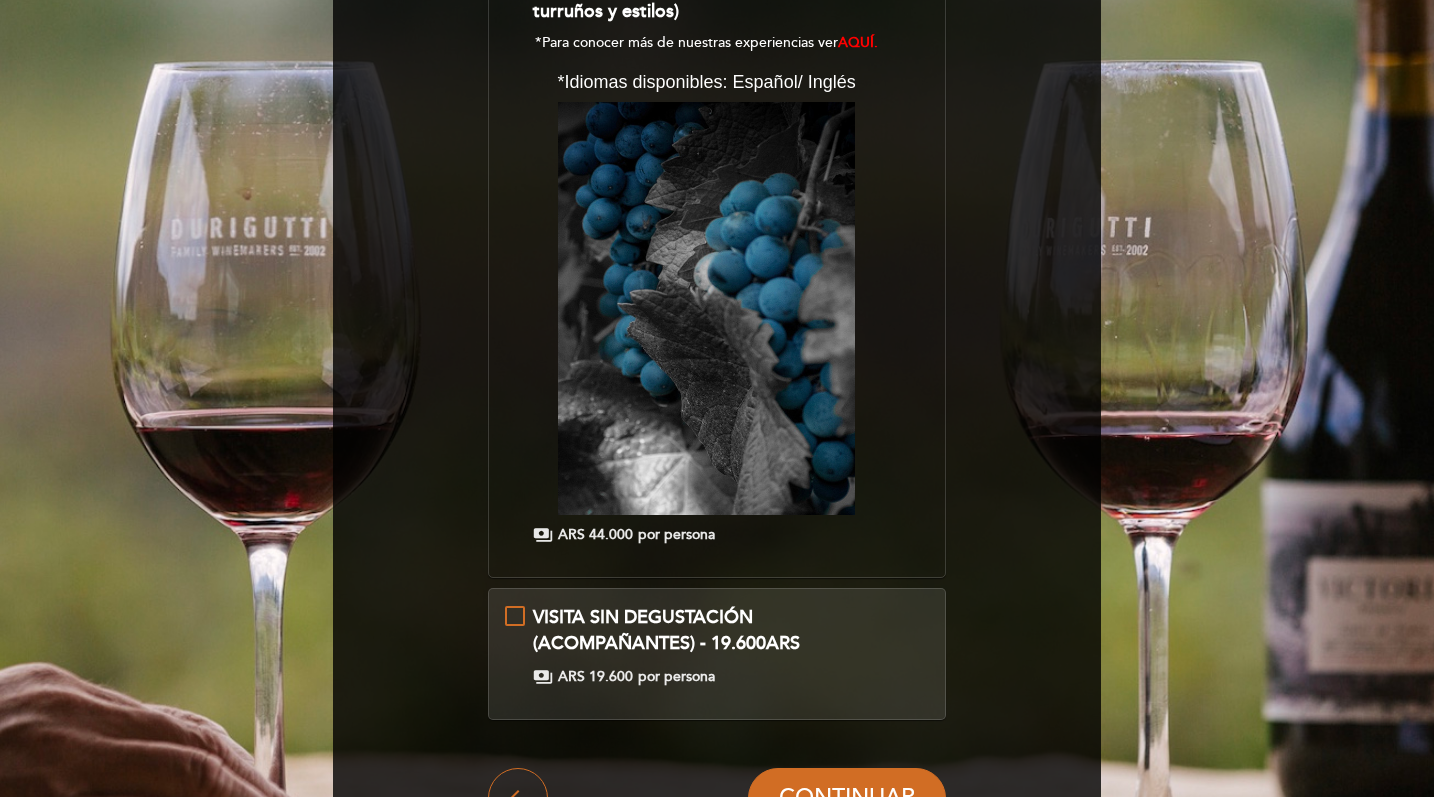 scroll, scrollTop: 333, scrollLeft: 0, axis: vertical 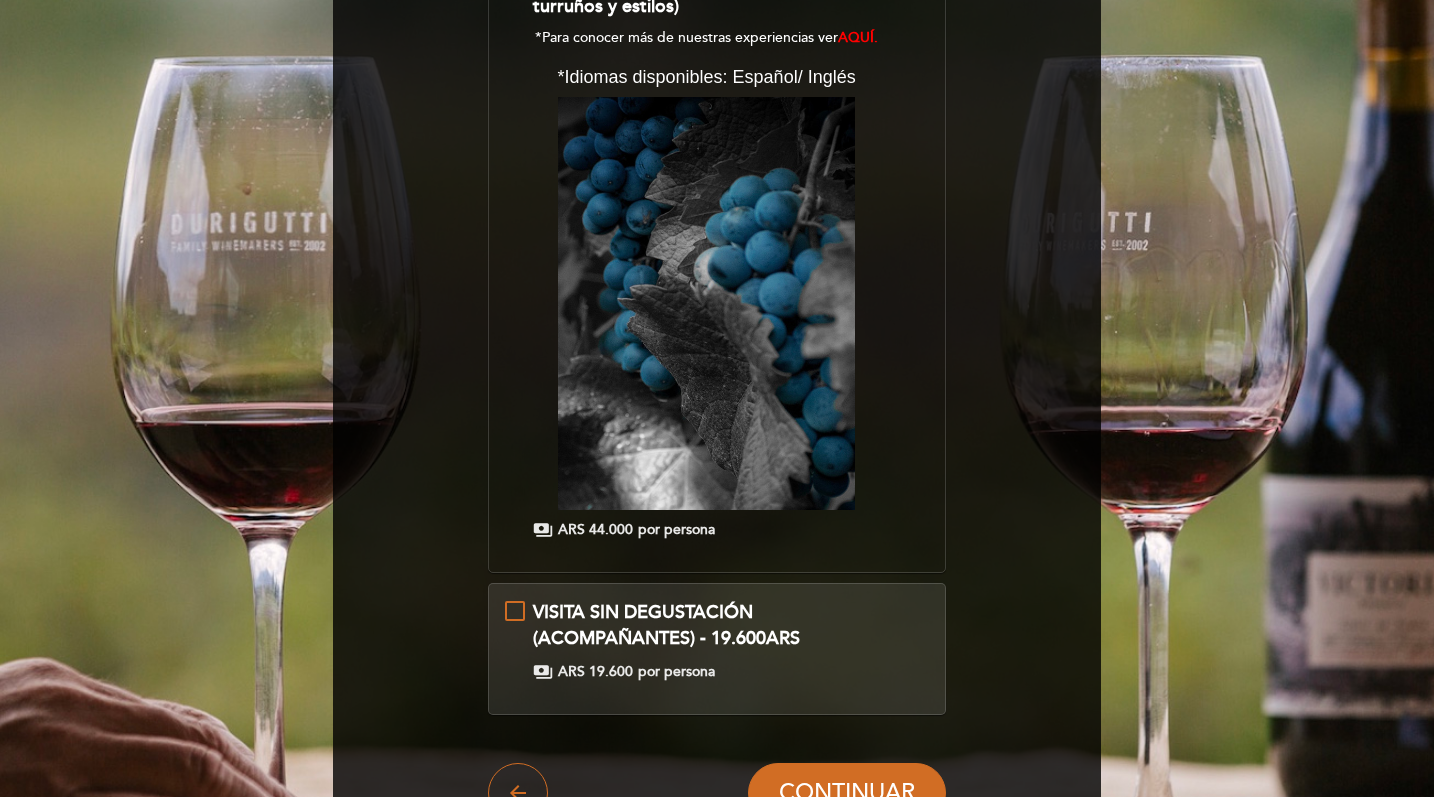 click on "VISITA SIN DEGUSTACIÓN (ACOMPAÑANTES) - [CURRENCY] [PRICE]
payments
[CURRENCY] [PRICE]
por persona" at bounding box center (717, 640) 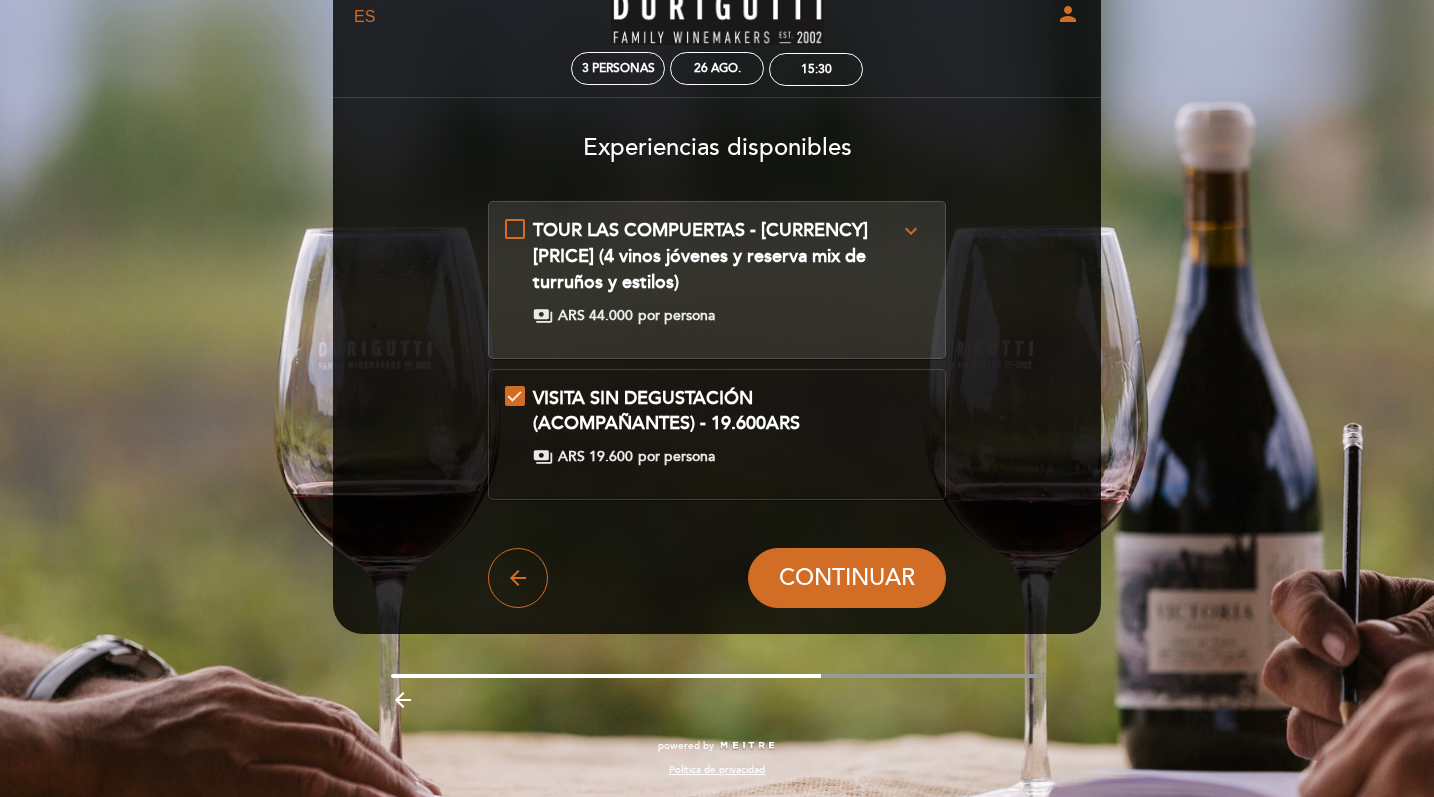 scroll, scrollTop: 52, scrollLeft: 0, axis: vertical 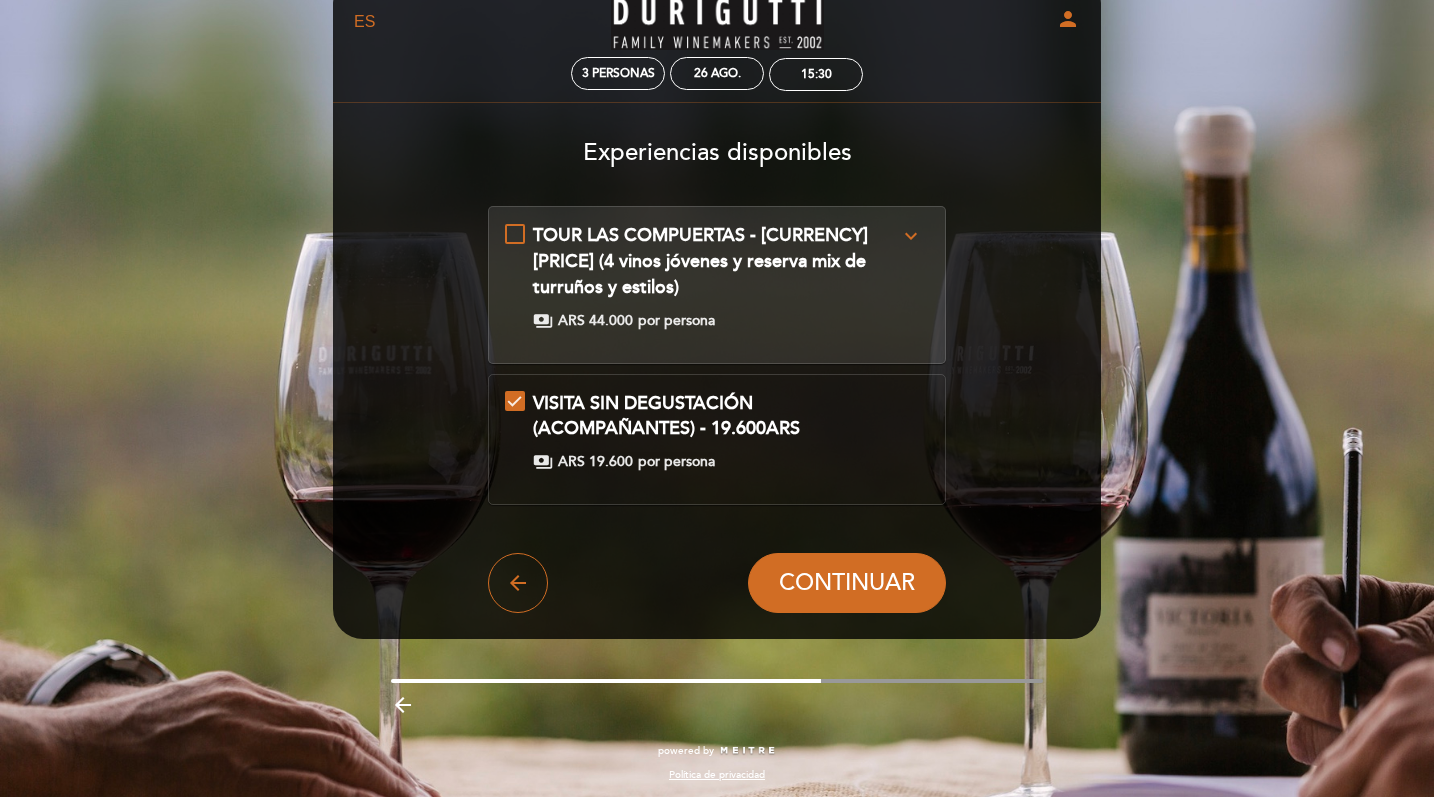 click on "TOUR LAS COMPUERTAS - [CURRENCY] [PRICE] (4 vinos jóvenes y reserva mix de turruños y estilos)
payments
[CURRENCY] [PRICE]
por persona" at bounding box center [717, 276] 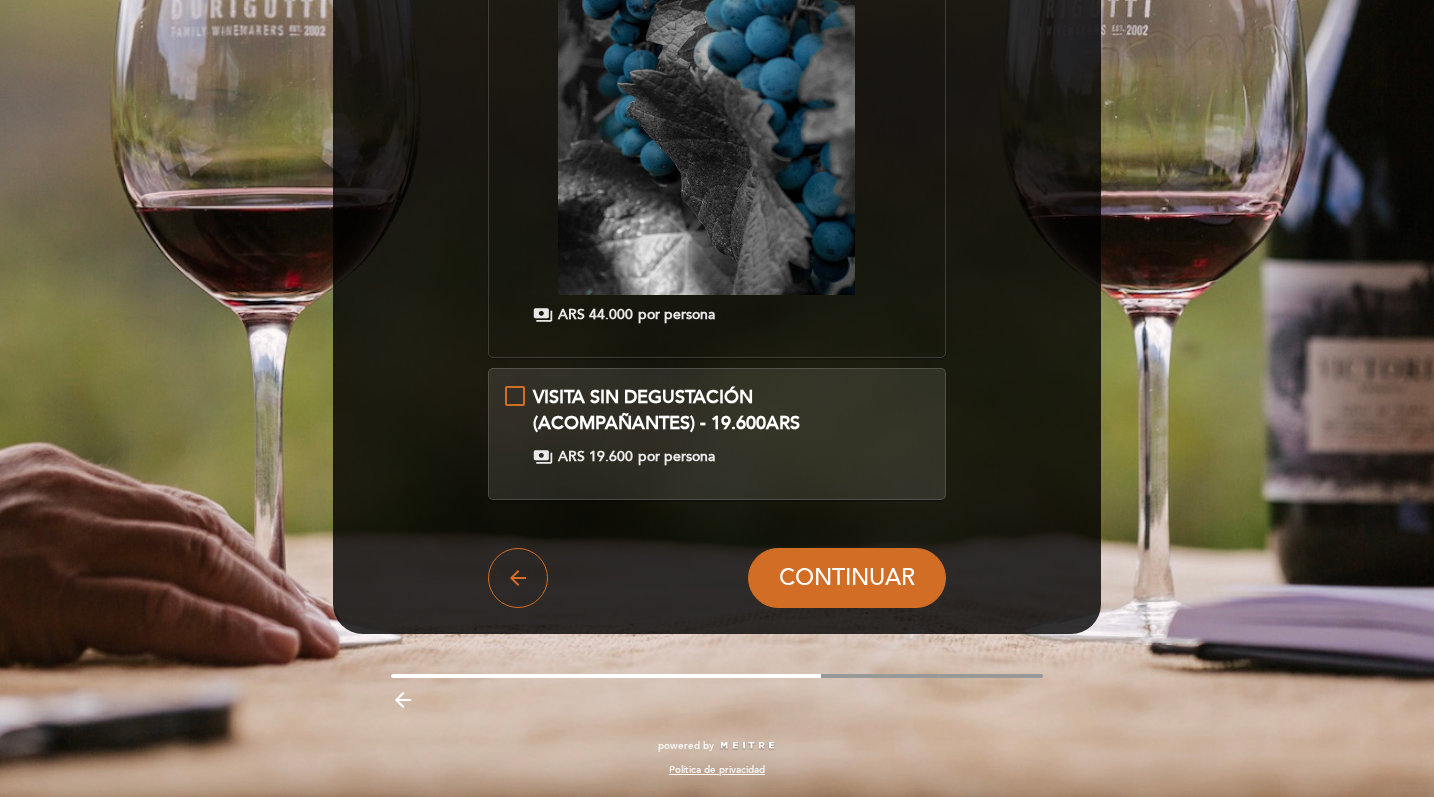 scroll, scrollTop: 562, scrollLeft: 0, axis: vertical 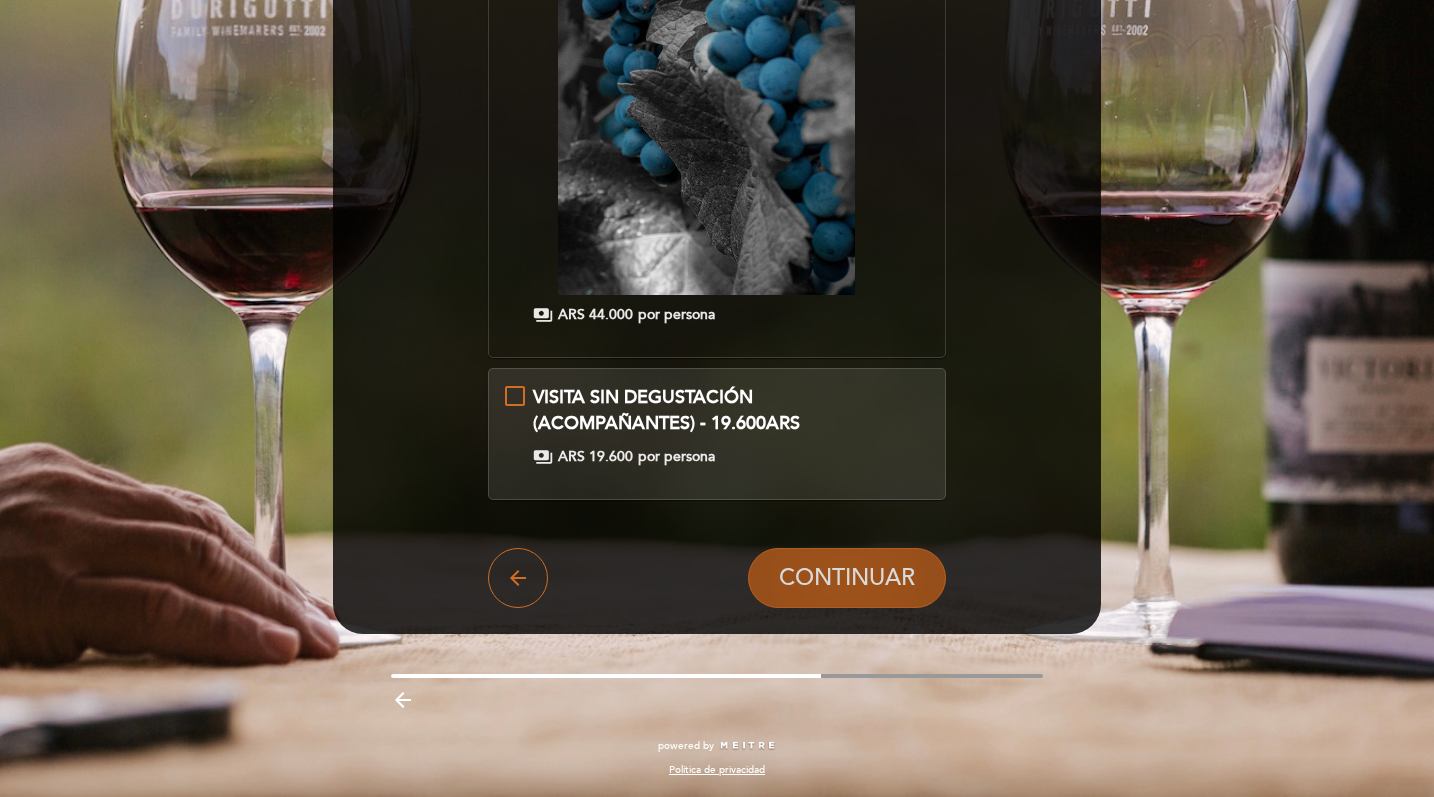 click on "CONTINUAR" at bounding box center [847, 578] 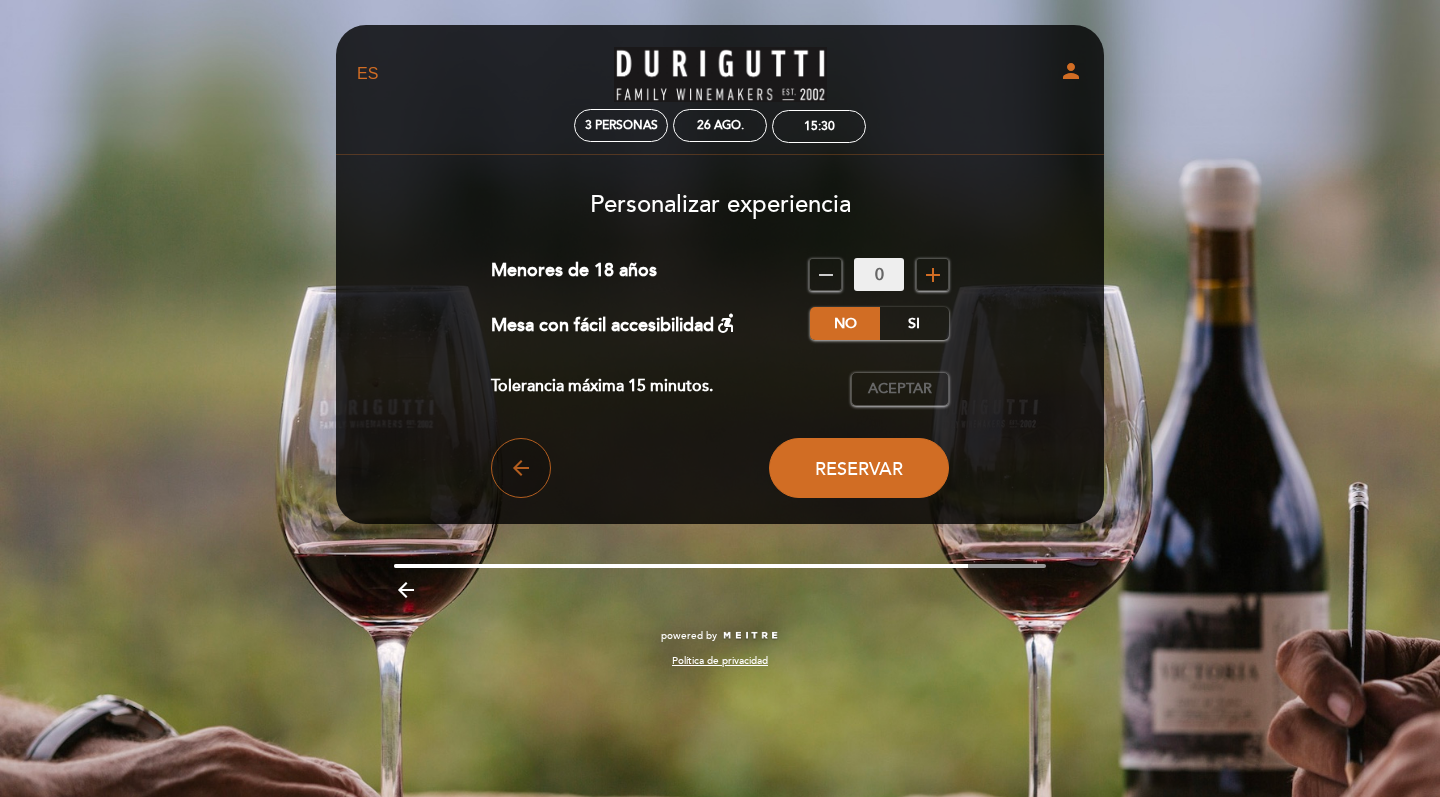 click on "arrow_back" at bounding box center (521, 468) 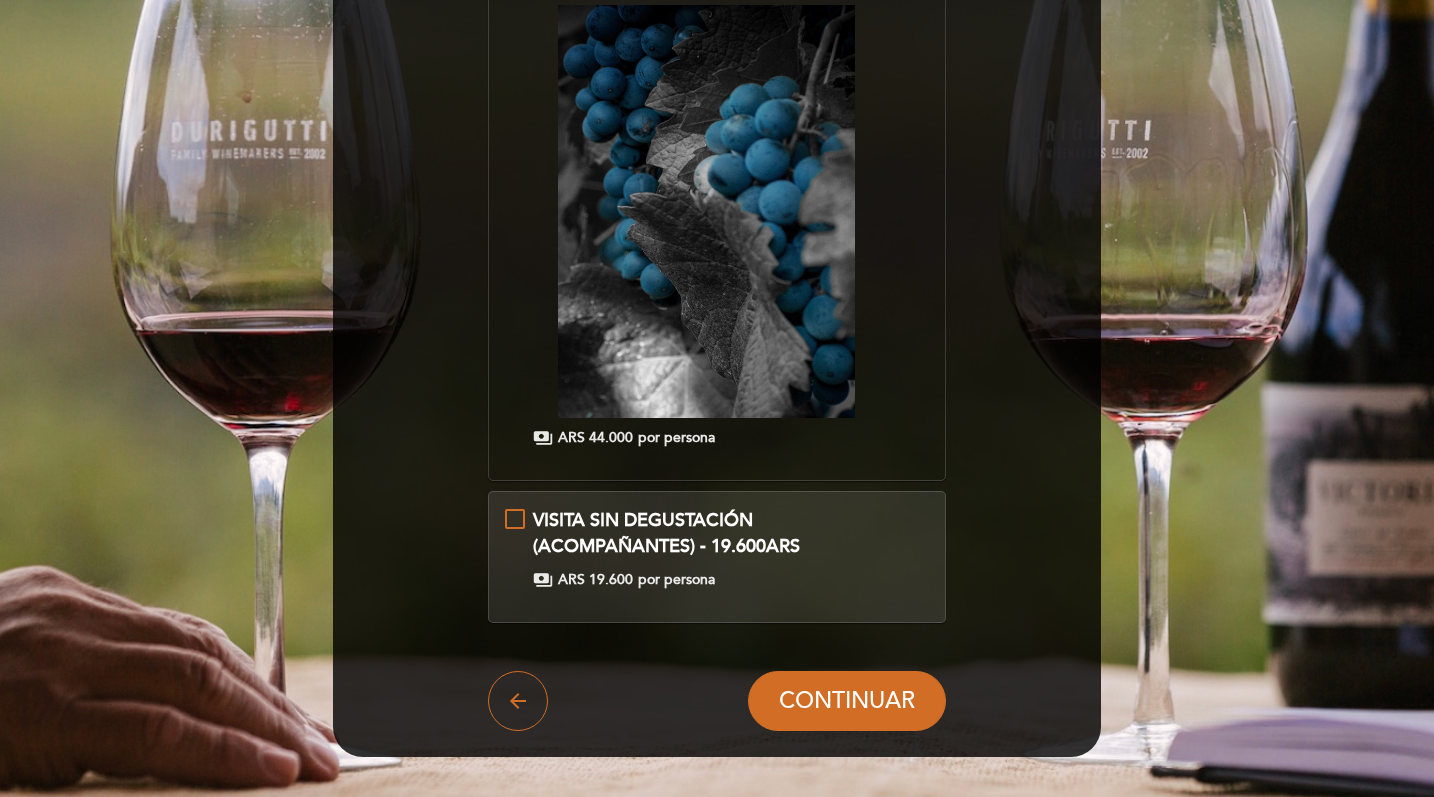 scroll, scrollTop: 427, scrollLeft: 0, axis: vertical 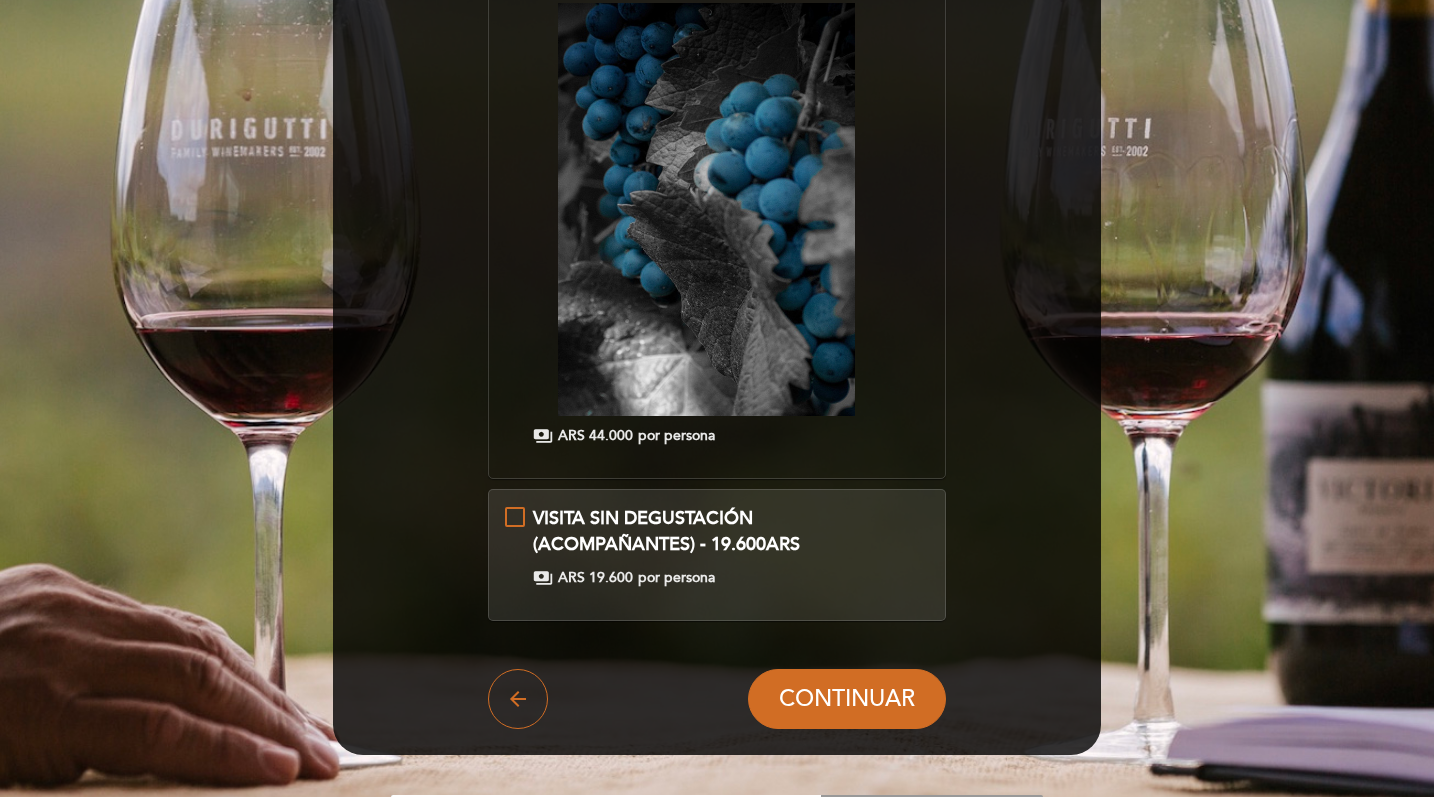 click on "VISITA SIN DEGUSTACIÓN (ACOMPAÑANTES) - [CURRENCY] [PRICE]
payments
[CURRENCY] [PRICE]
por persona" at bounding box center (717, 546) 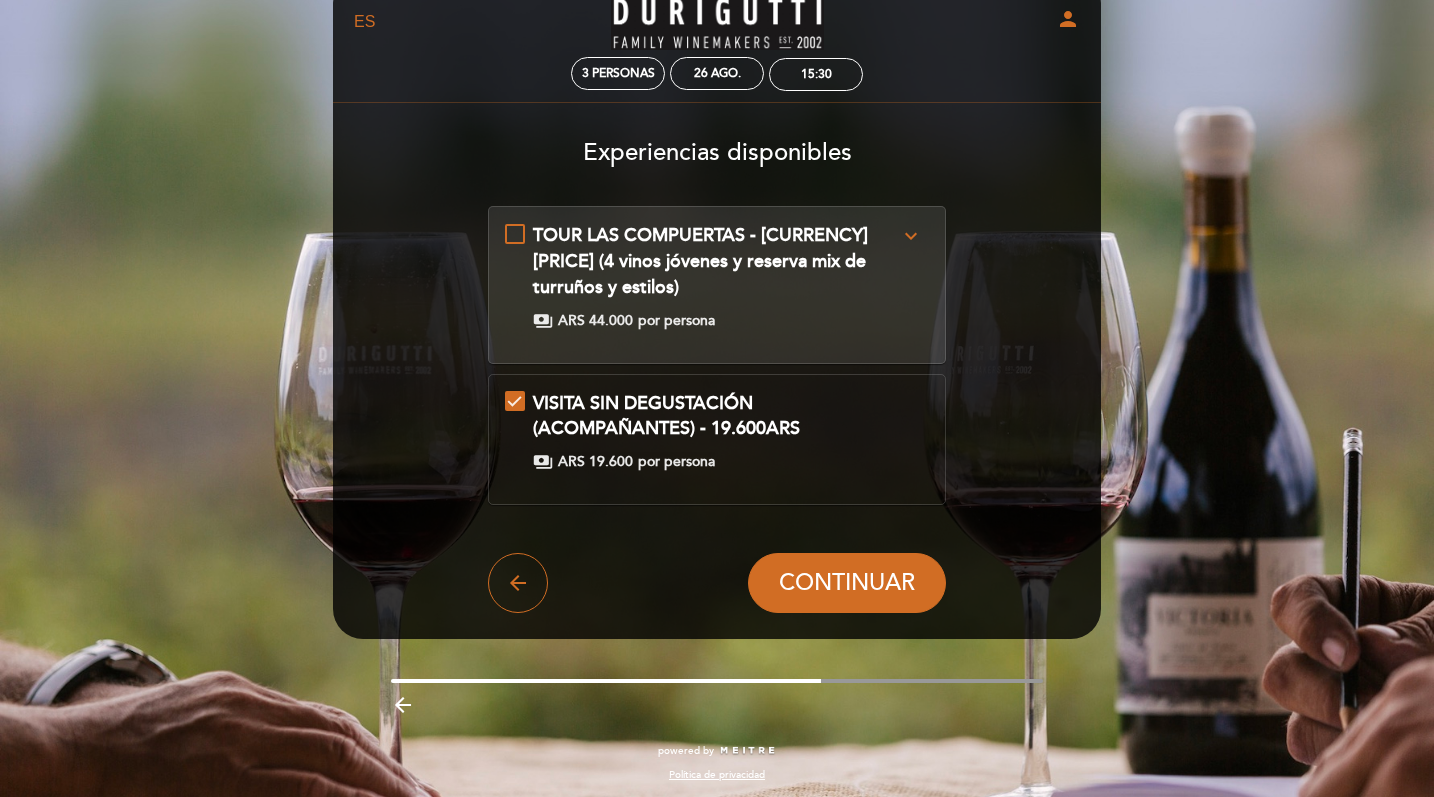 click on "TOUR LAS COMPUERTAS - [CURRENCY] [PRICE] (4 vinos jóvenes y reserva mix de turruños y estilos)
payments
[CURRENCY] [PRICE]
por persona" at bounding box center (717, 276) 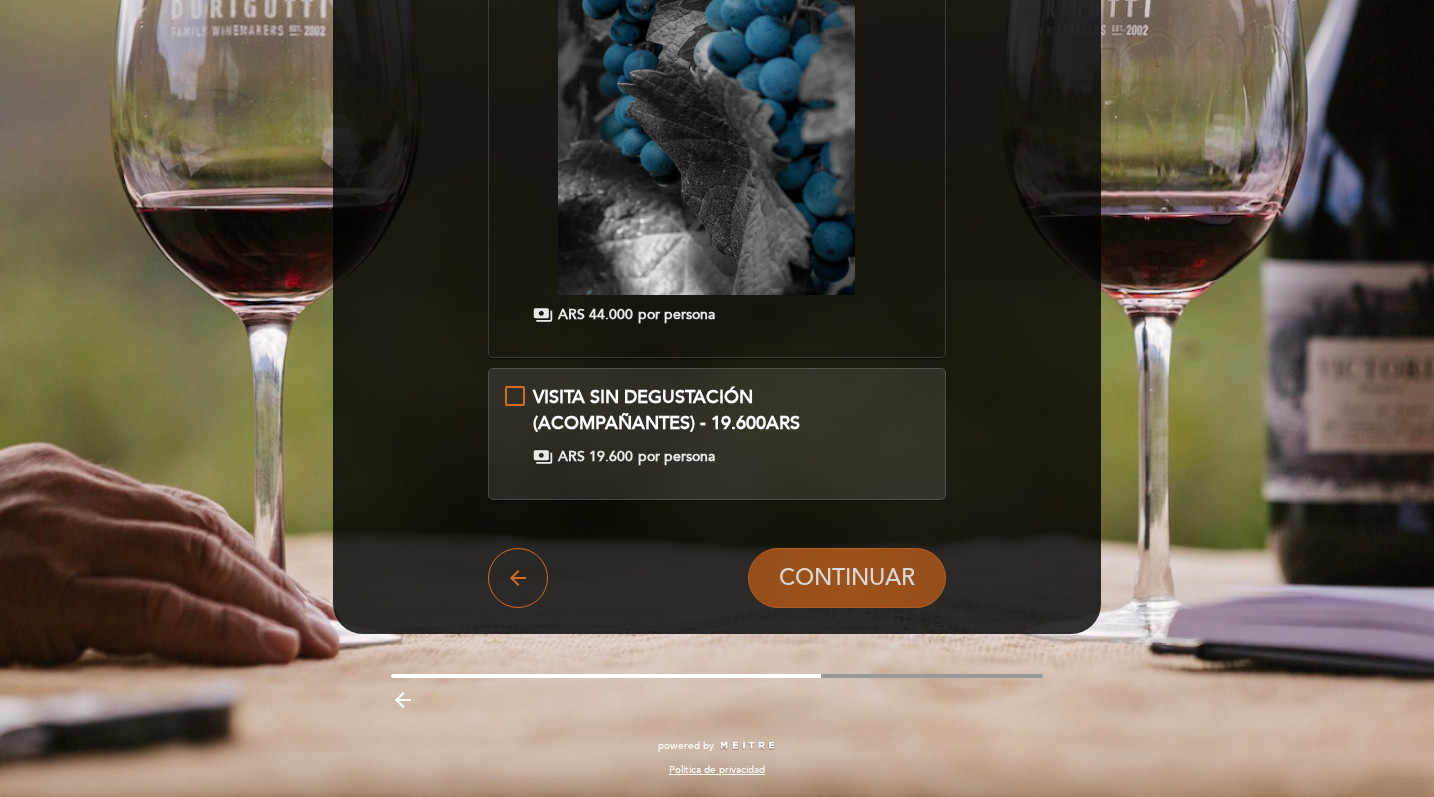 scroll, scrollTop: 562, scrollLeft: 0, axis: vertical 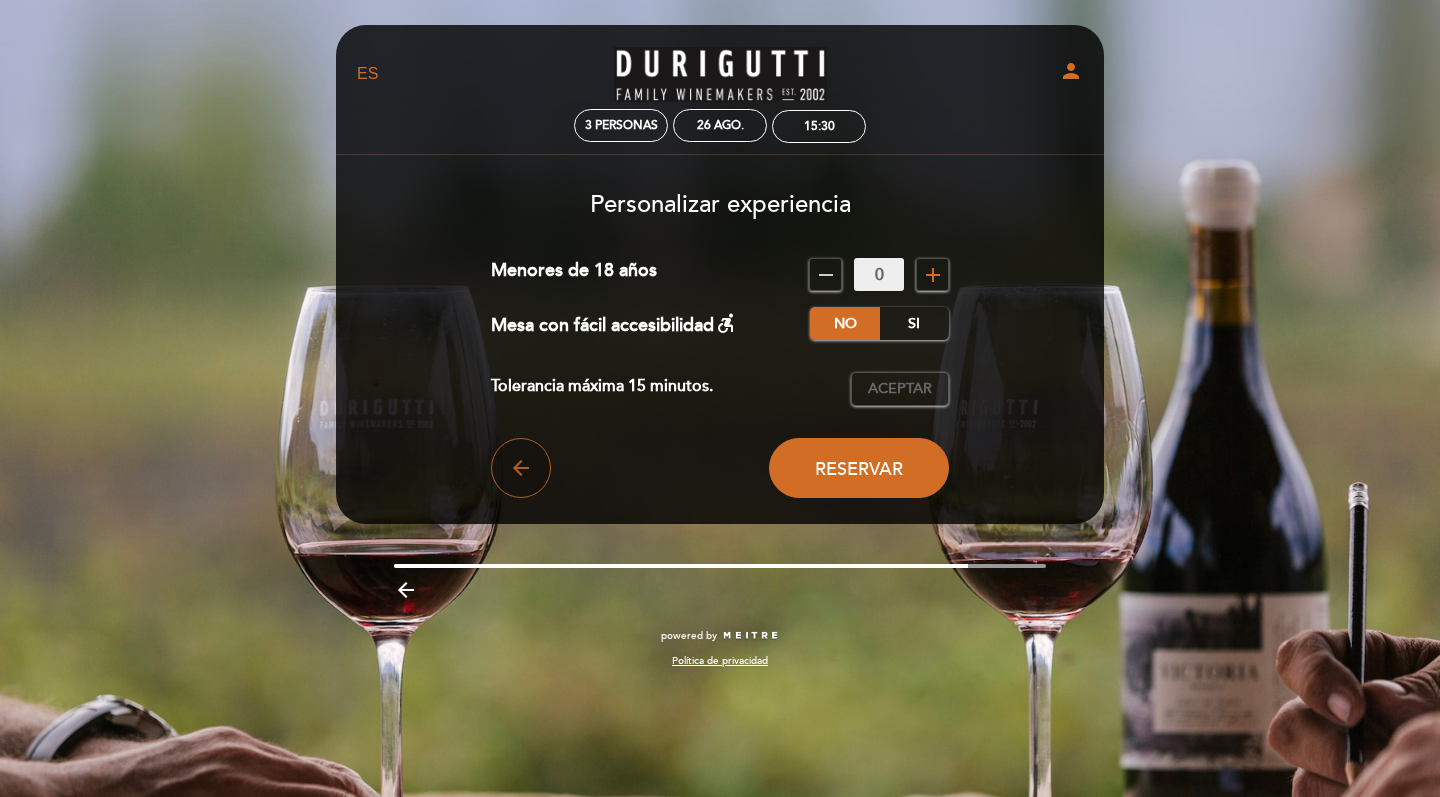click on "arrow_back" at bounding box center (521, 468) 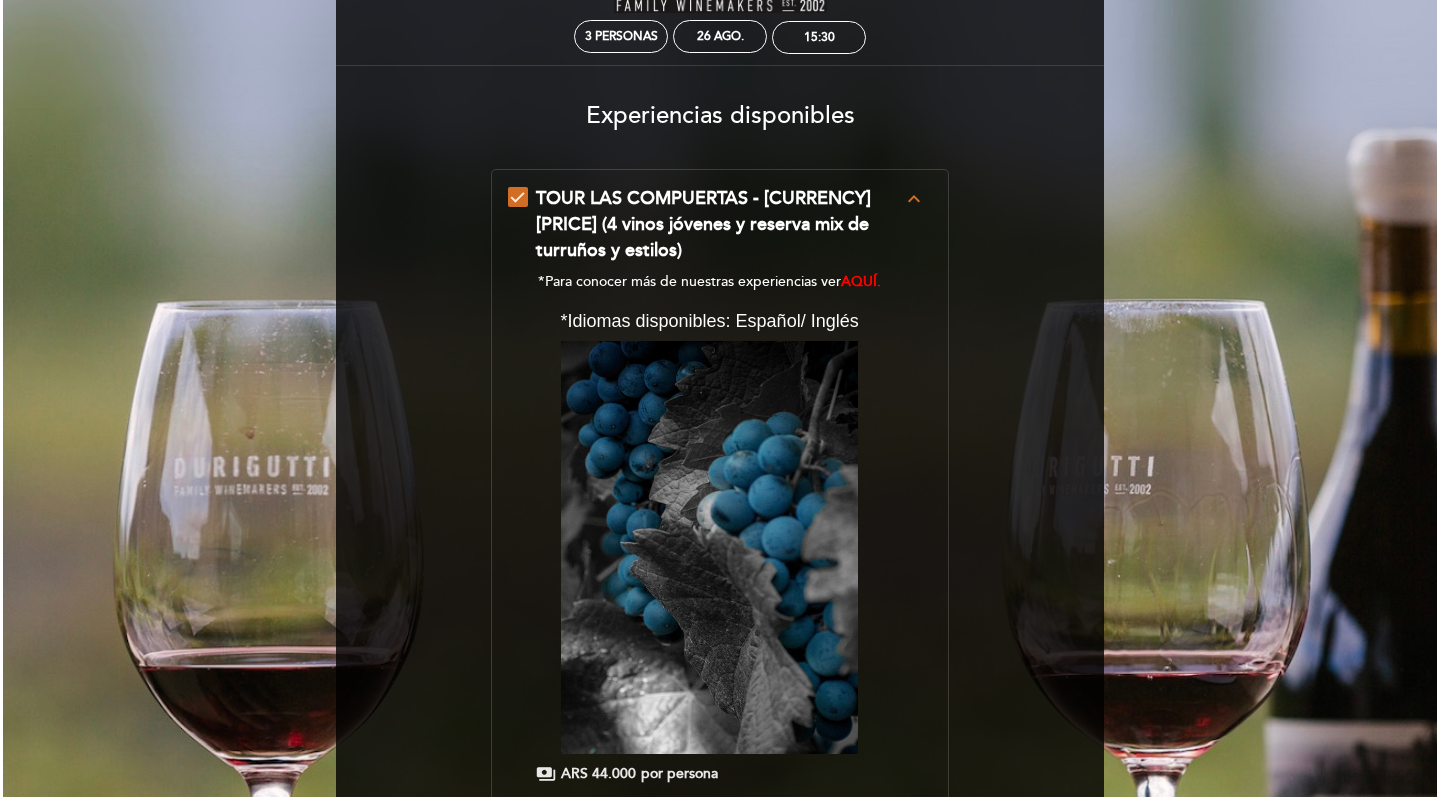 scroll, scrollTop: 0, scrollLeft: 0, axis: both 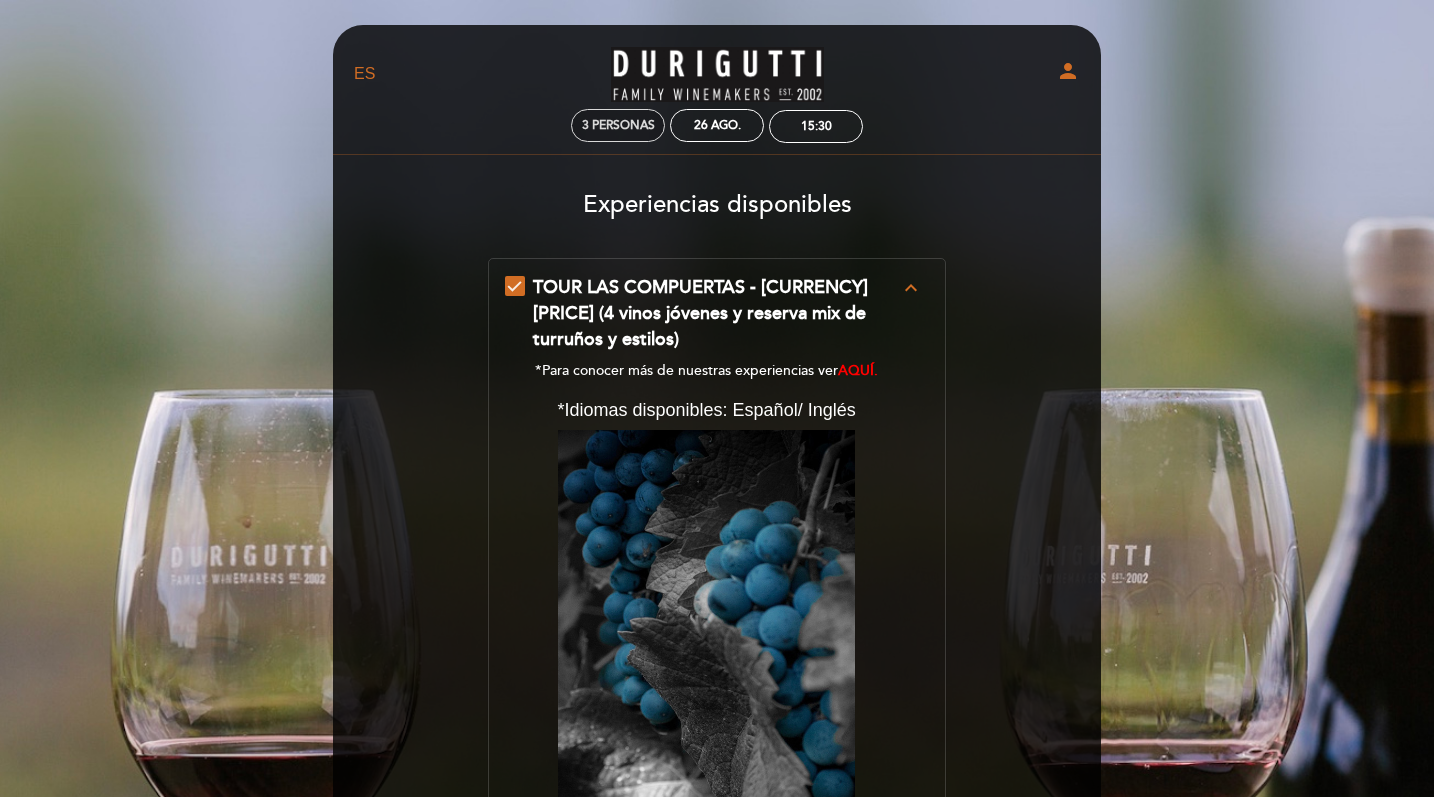 click on "3 personas" at bounding box center (618, 125) 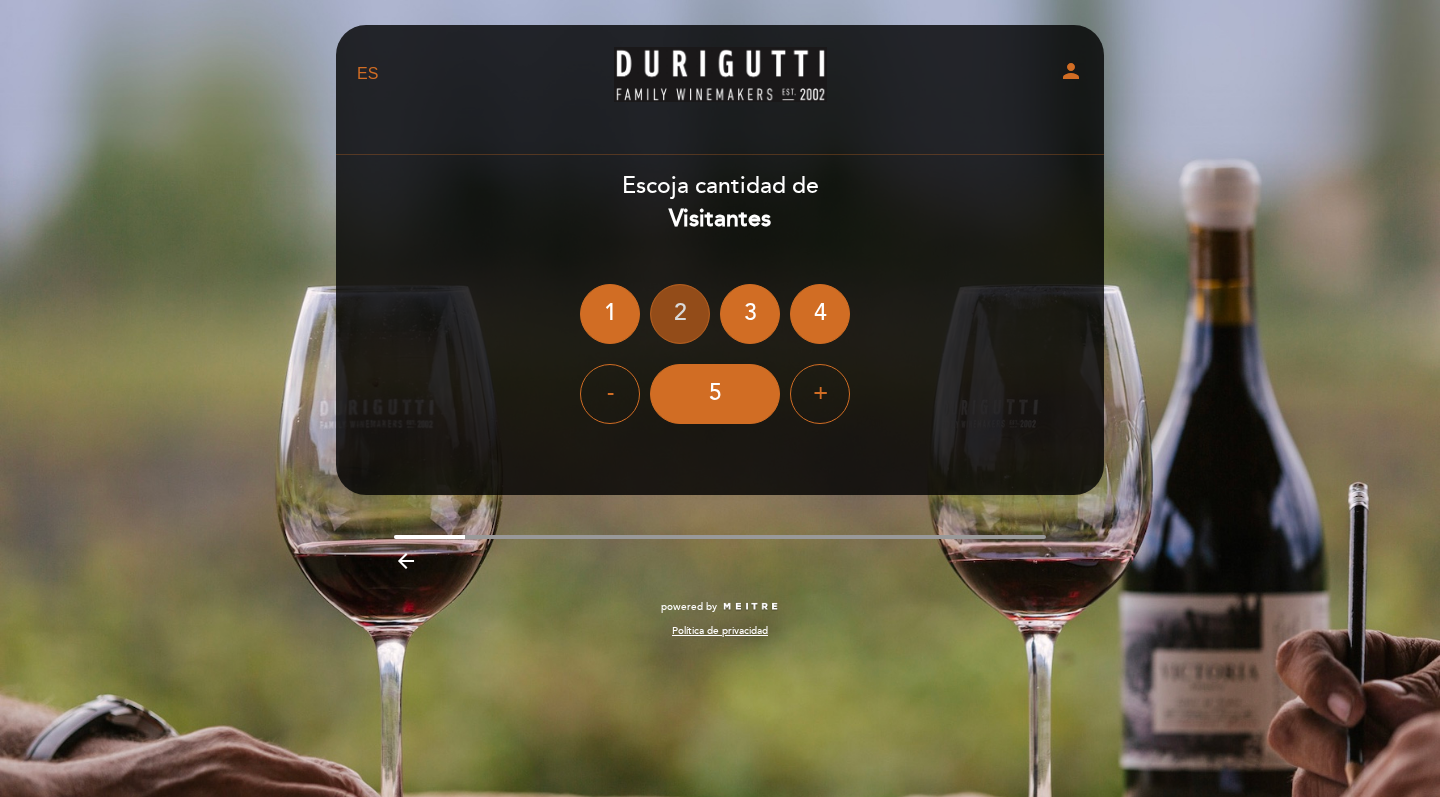 click on "2" at bounding box center (680, 314) 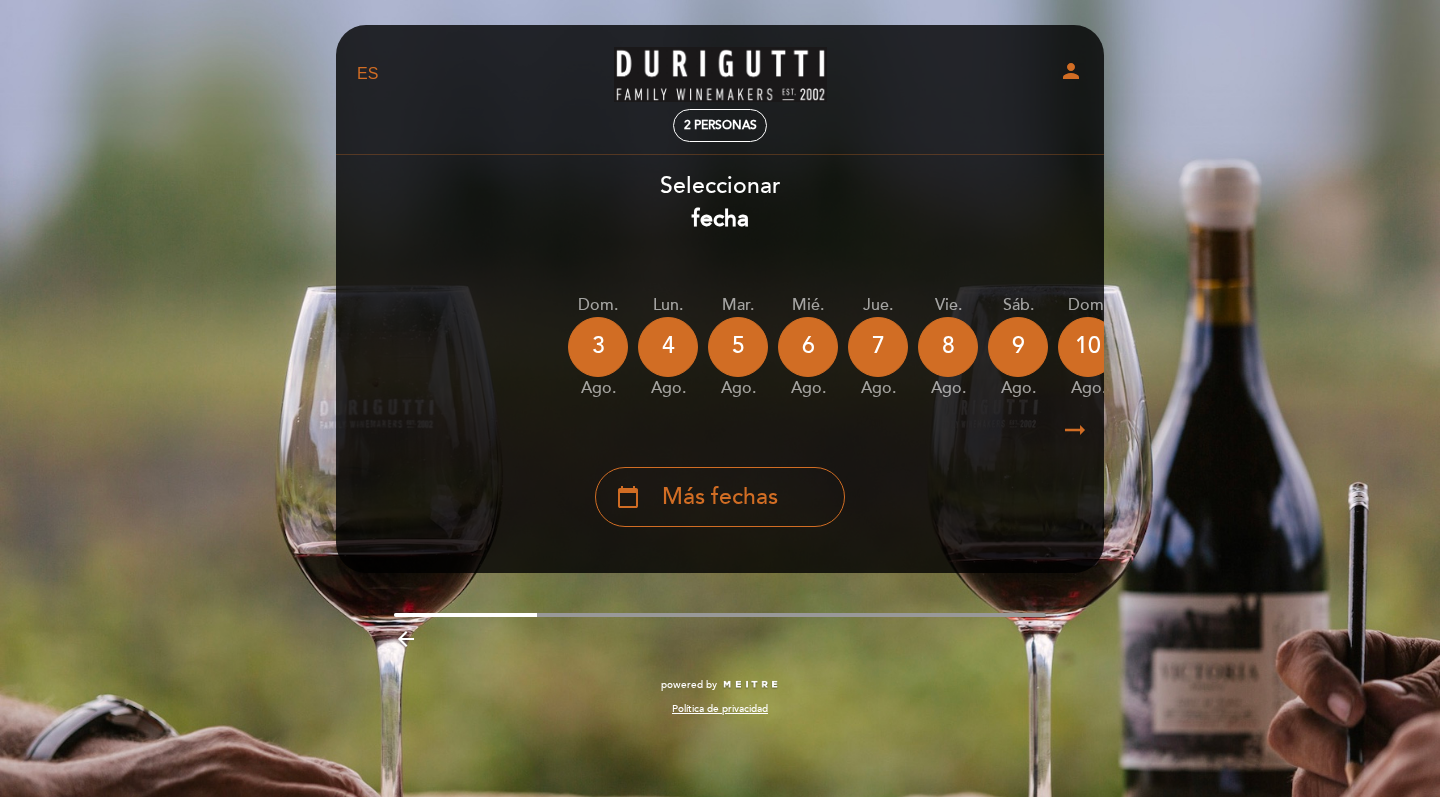 click on "arrow_right_alt" at bounding box center (1075, 430) 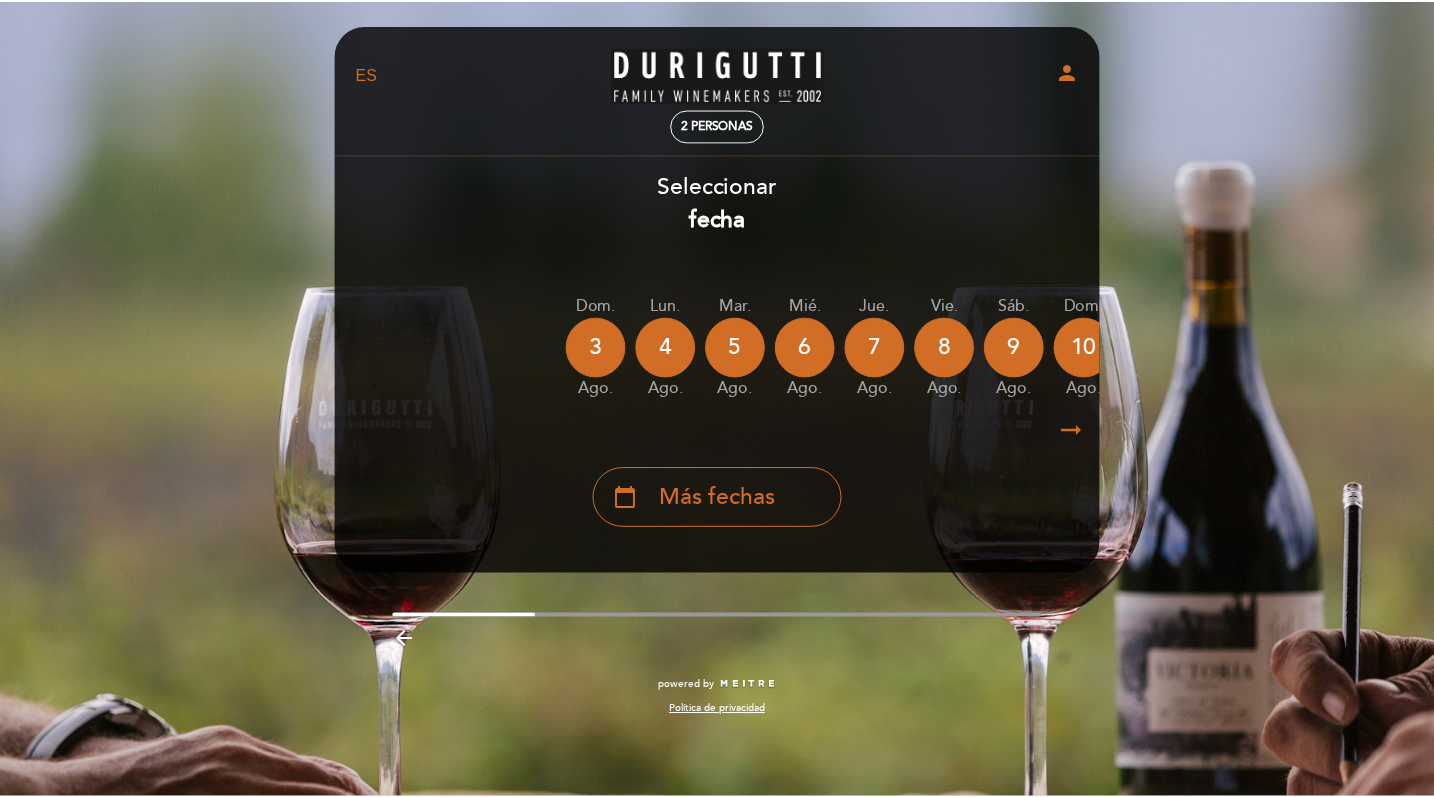 scroll, scrollTop: 0, scrollLeft: 583, axis: horizontal 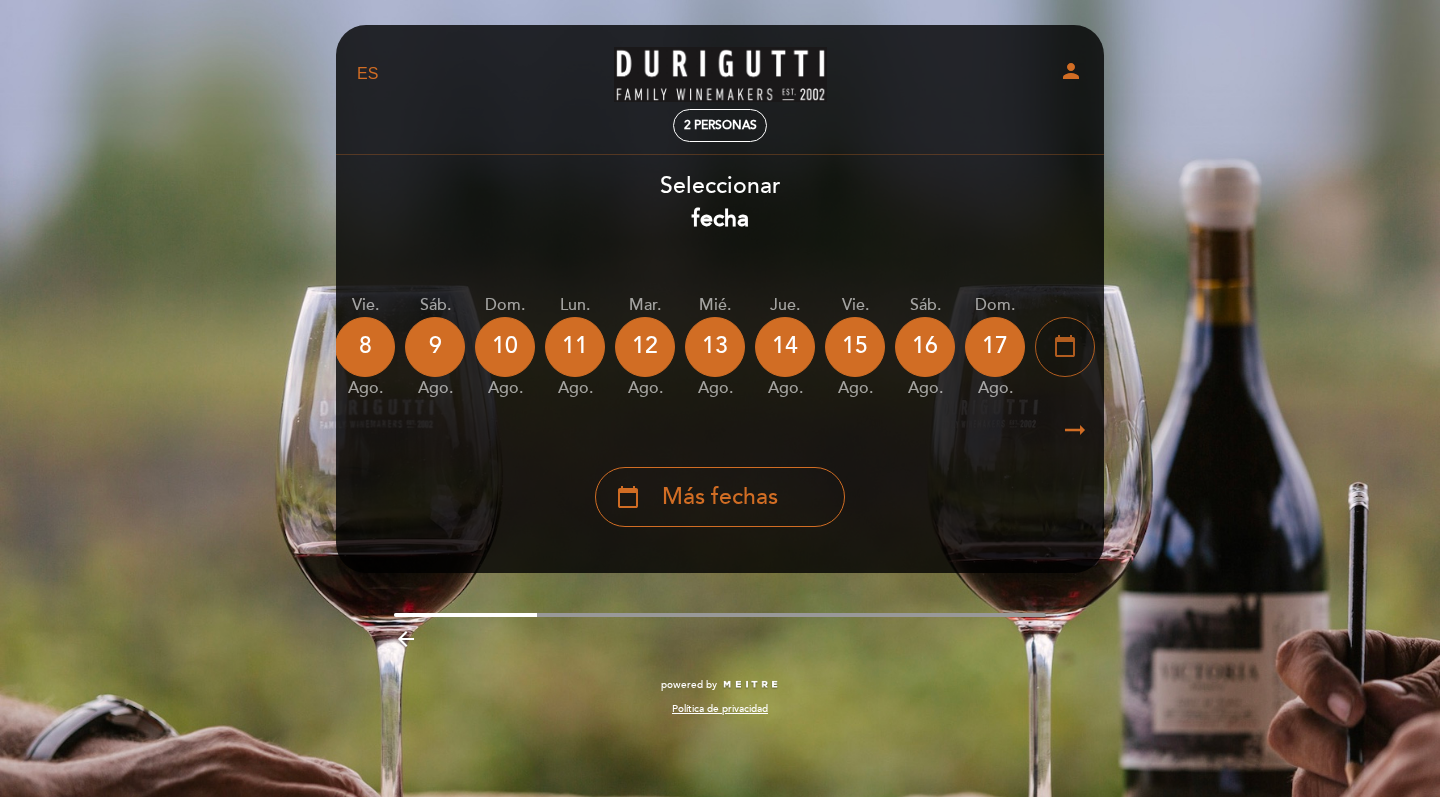 click on "calendar_today" at bounding box center (1065, 347) 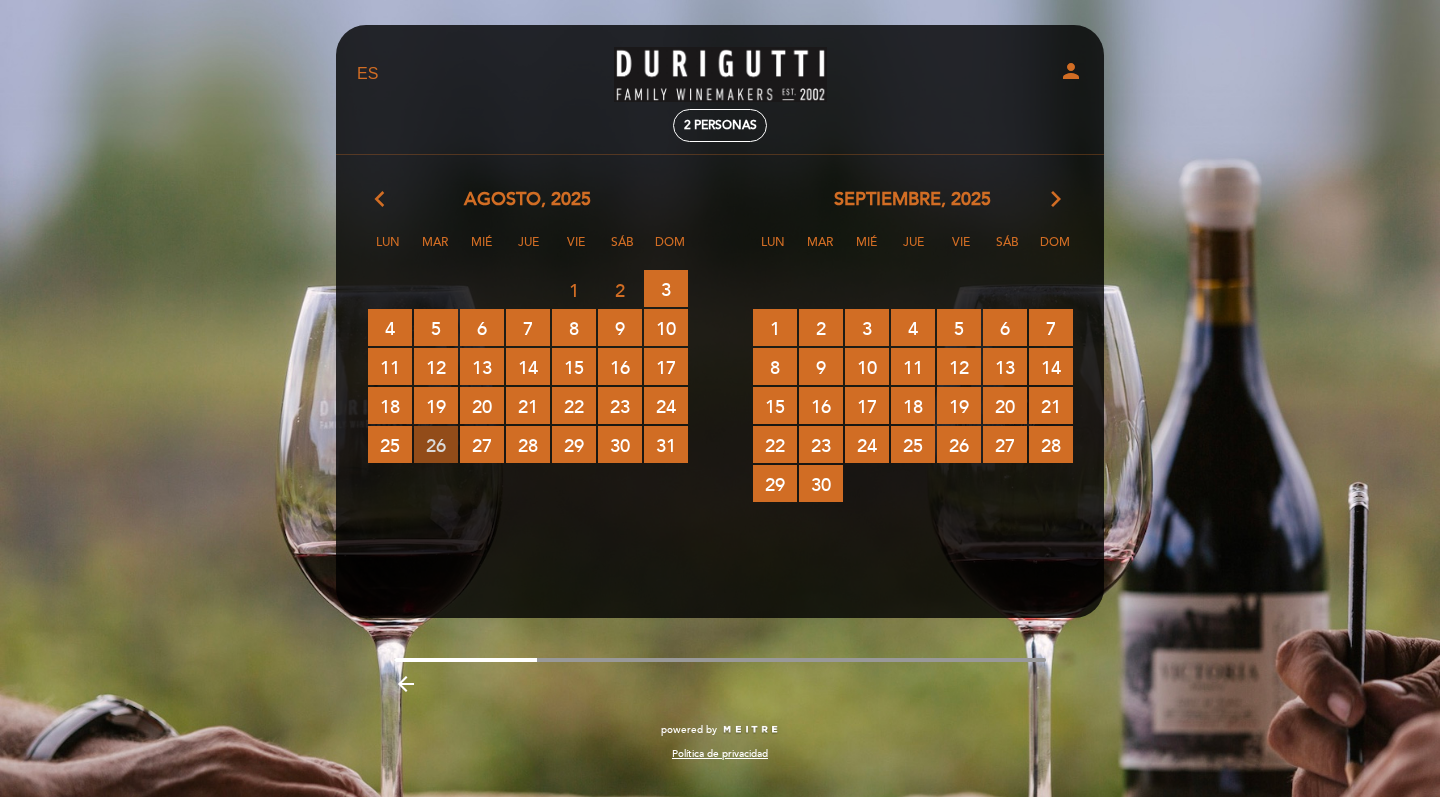 click on "26 RESERVAS DISPONIBLES" at bounding box center [436, 444] 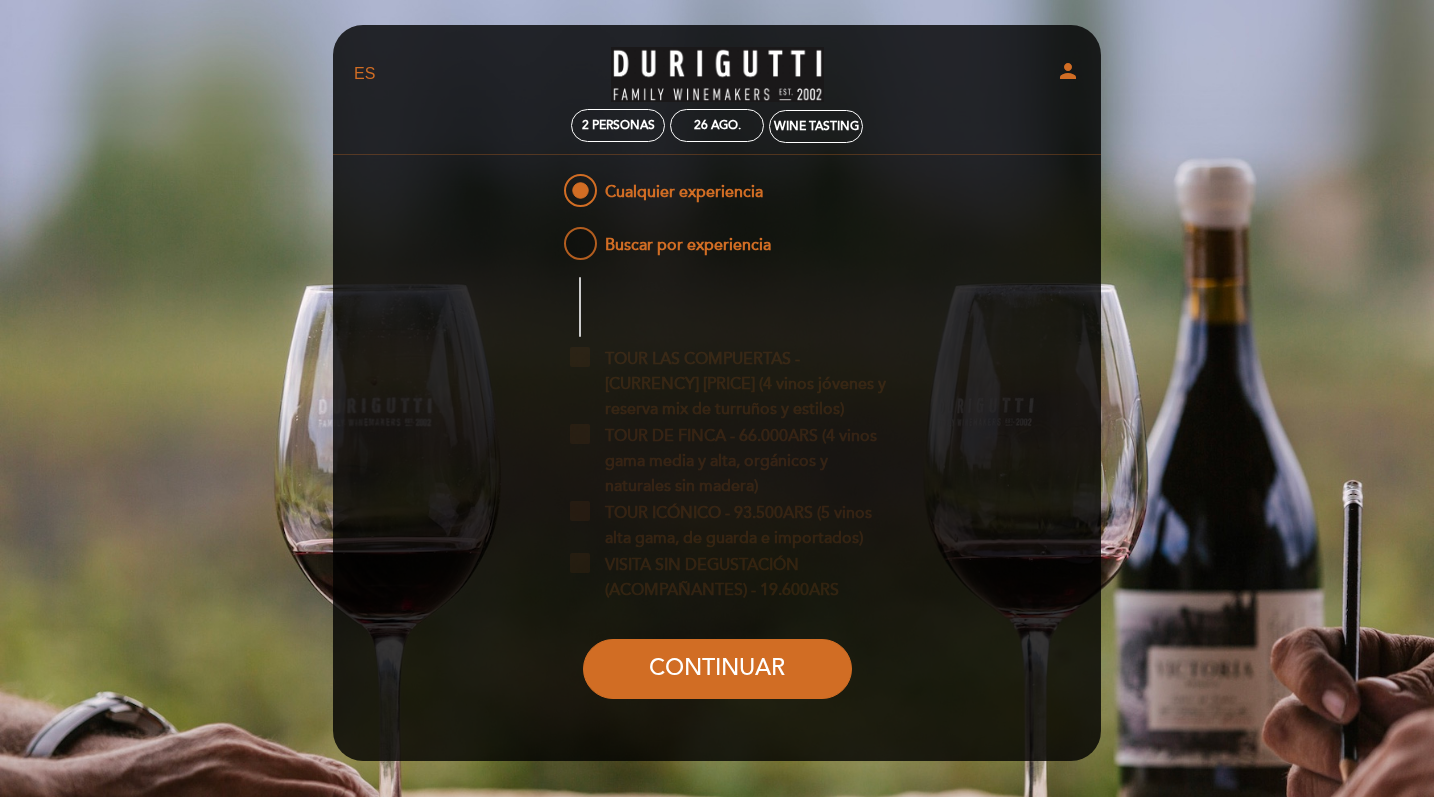 click on "Buscar por experiencia" at bounding box center (665, 235) 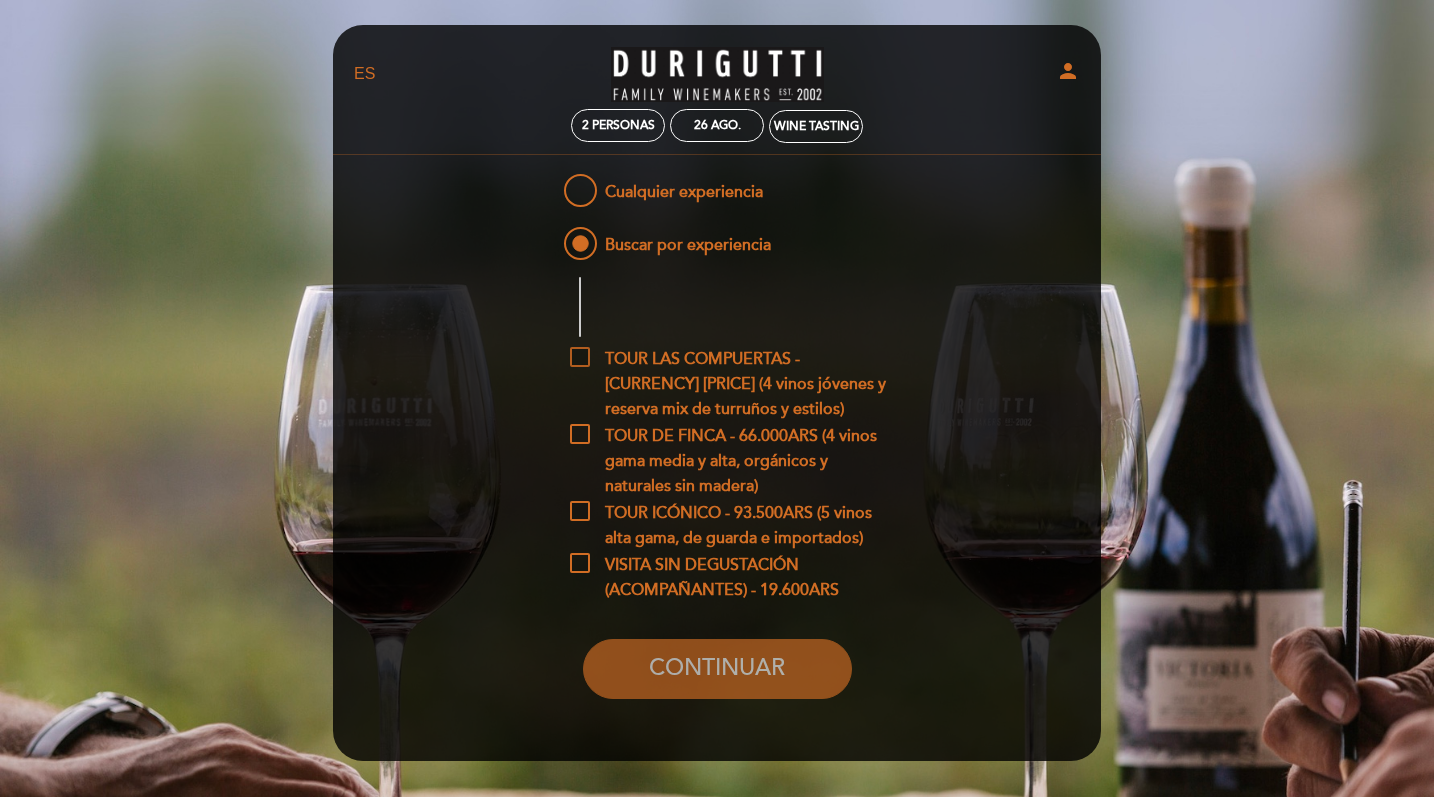 click on "TOUR LAS COMPUERTAS - [CURRENCY] [PRICE] (4 vinos jóvenes y reserva mix de turruños y estilos)" at bounding box center (732, 359) 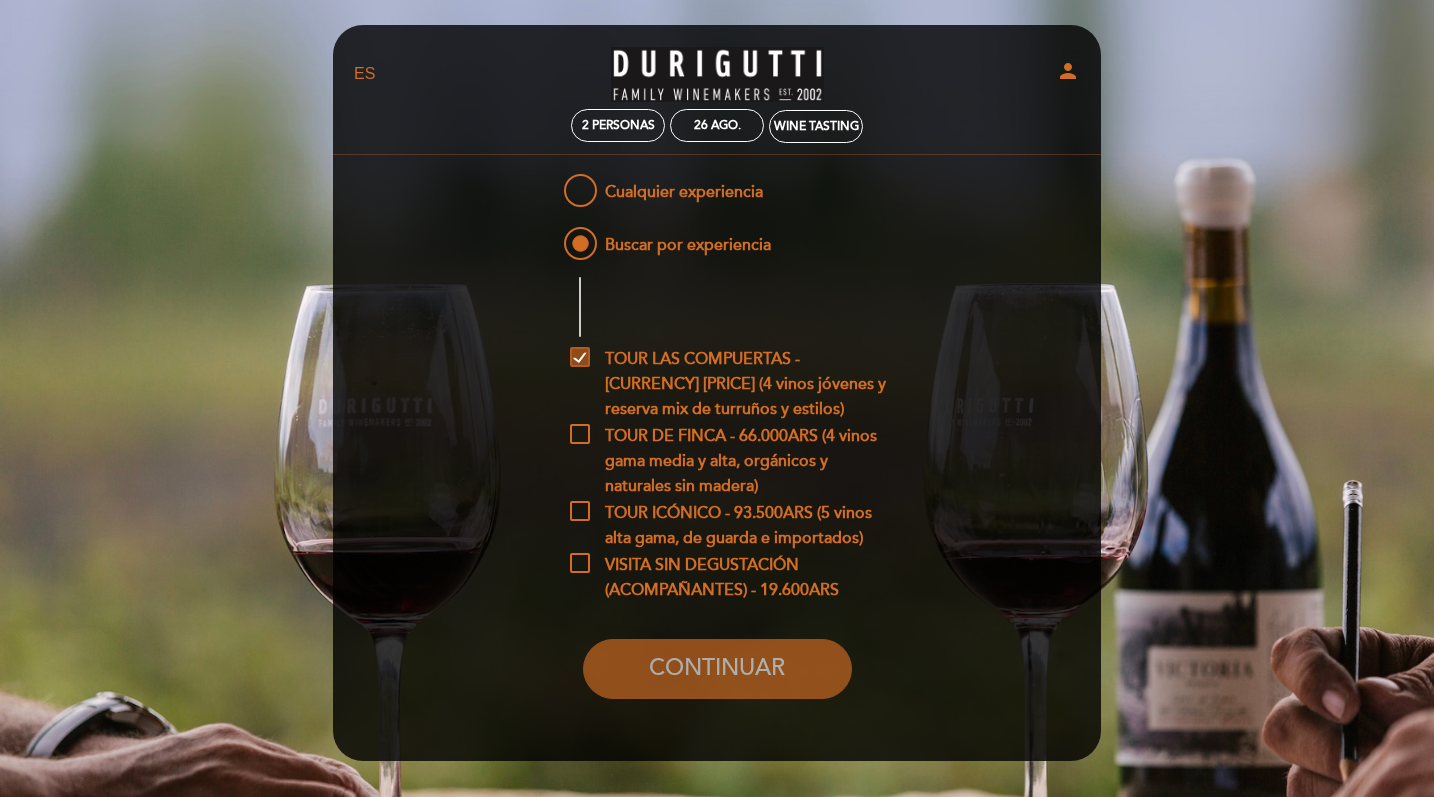 checkbox on "true" 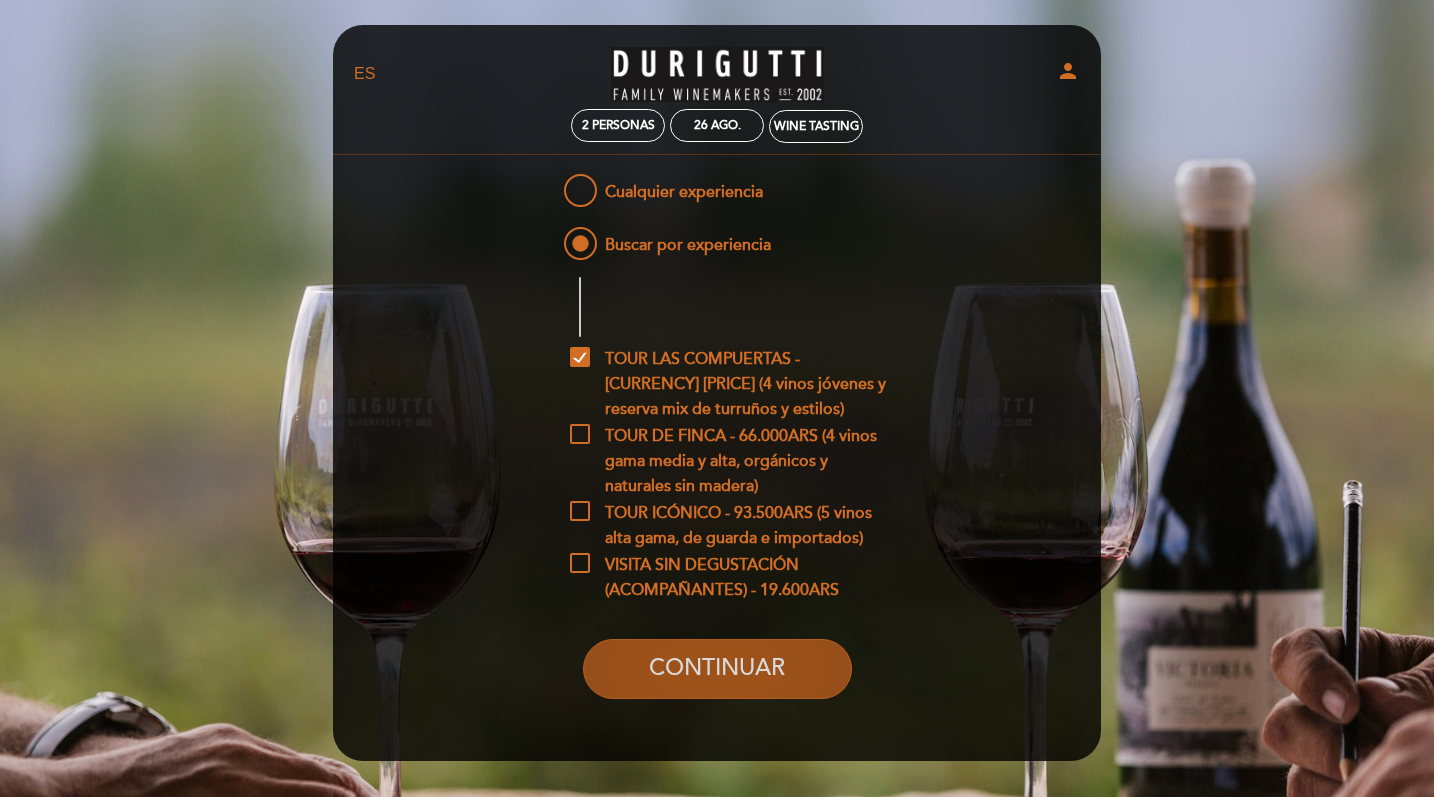 click on "CONTINUAR" at bounding box center [717, 669] 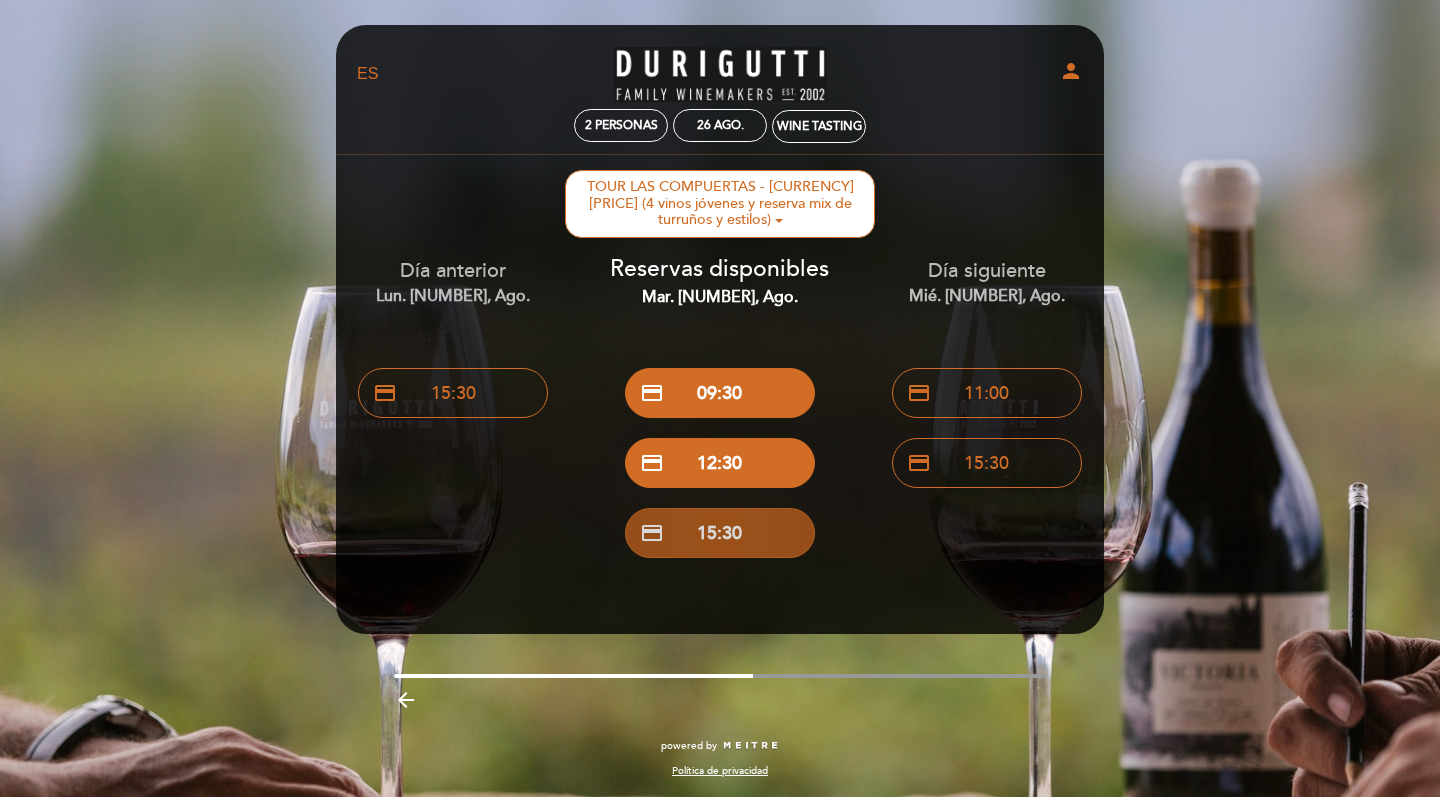 click on "credit_card
15:30" at bounding box center [720, 533] 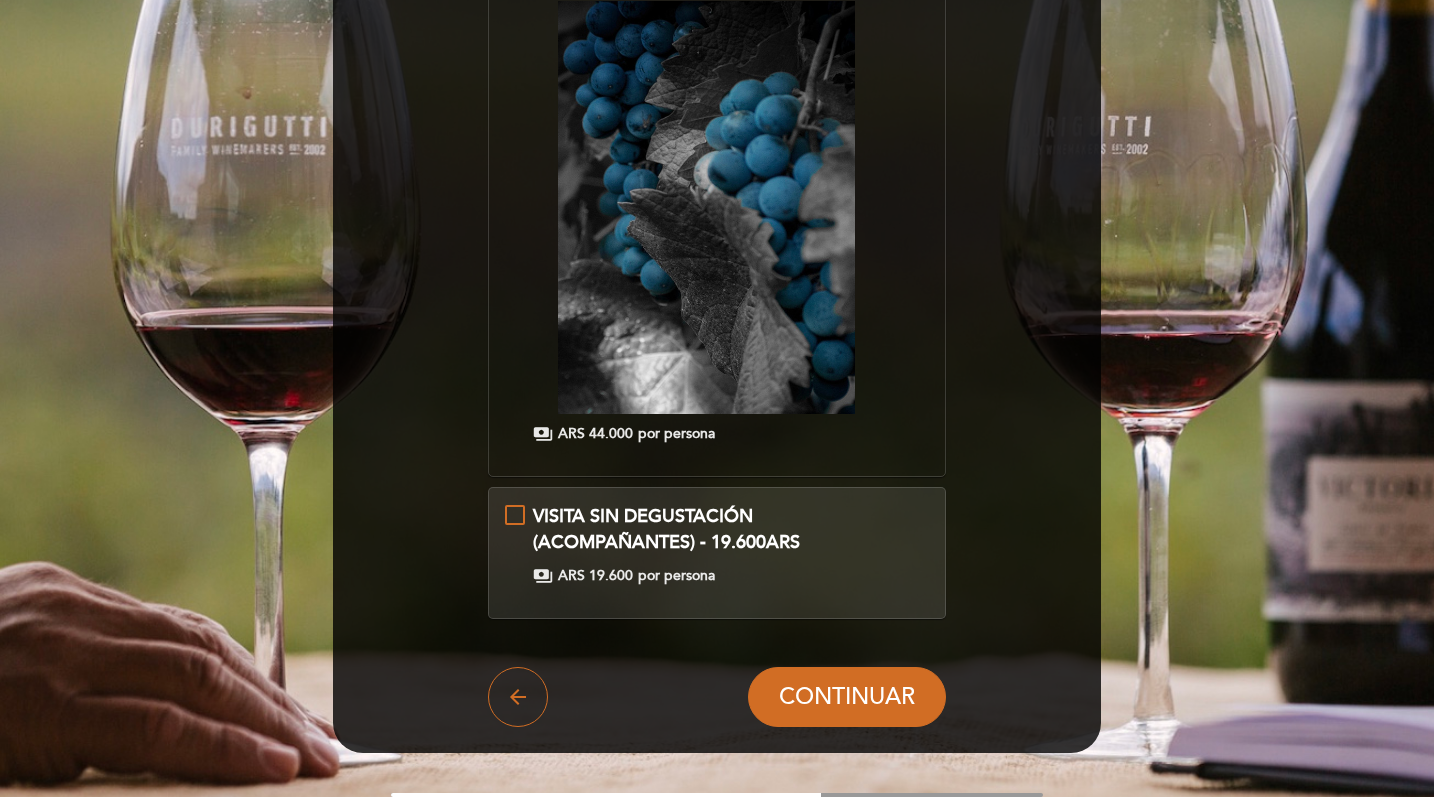 scroll, scrollTop: 447, scrollLeft: 0, axis: vertical 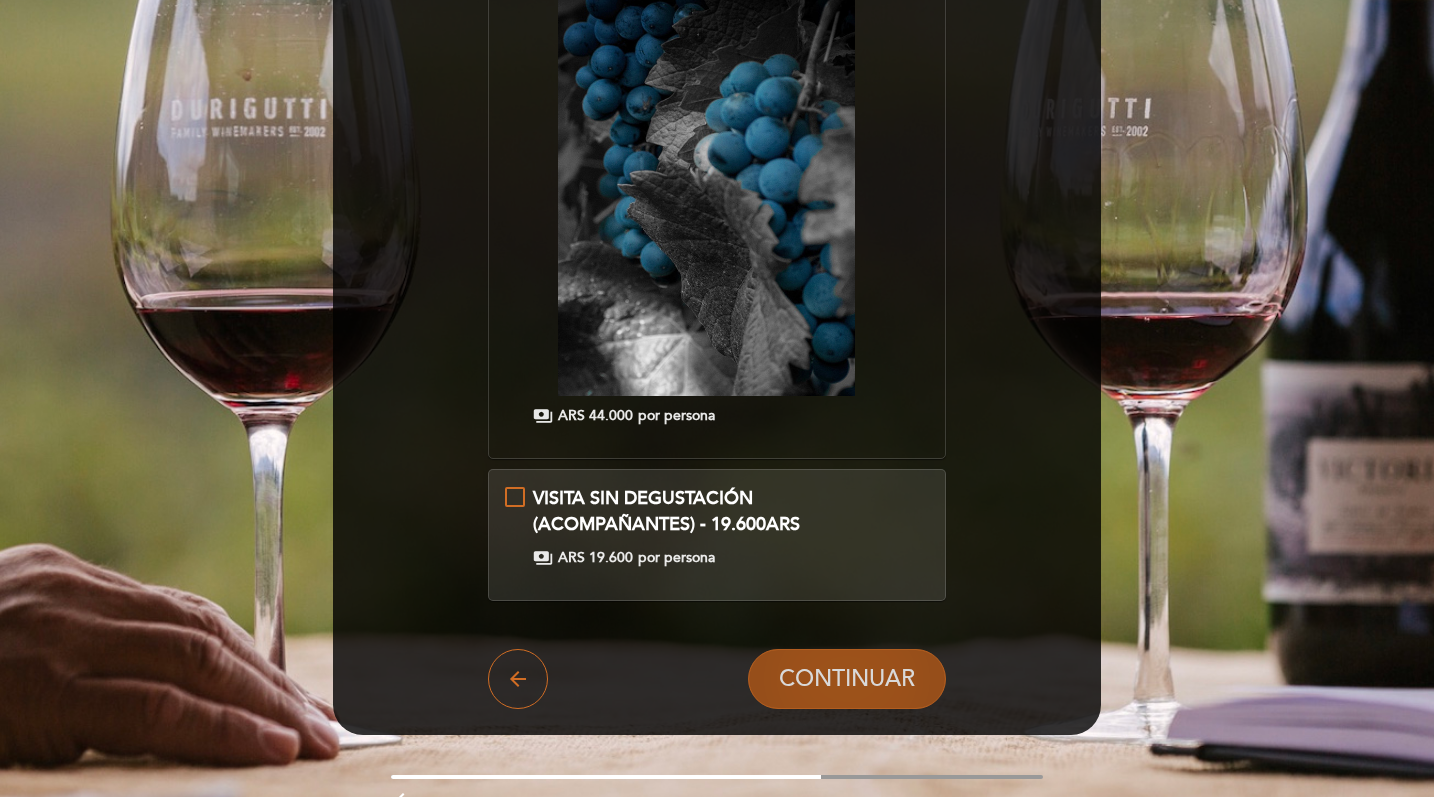 click on "CONTINUAR" at bounding box center (847, 679) 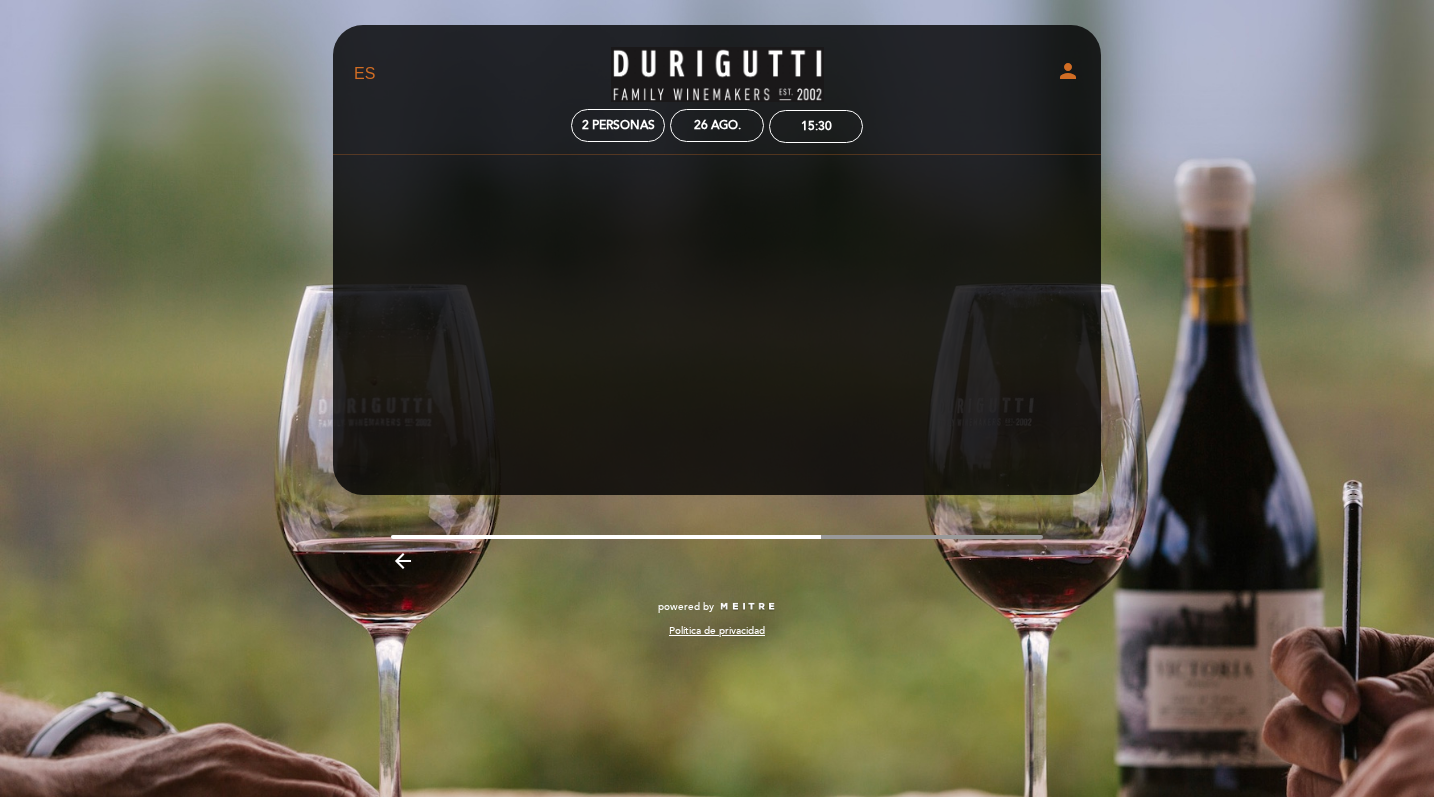 scroll, scrollTop: 0, scrollLeft: 0, axis: both 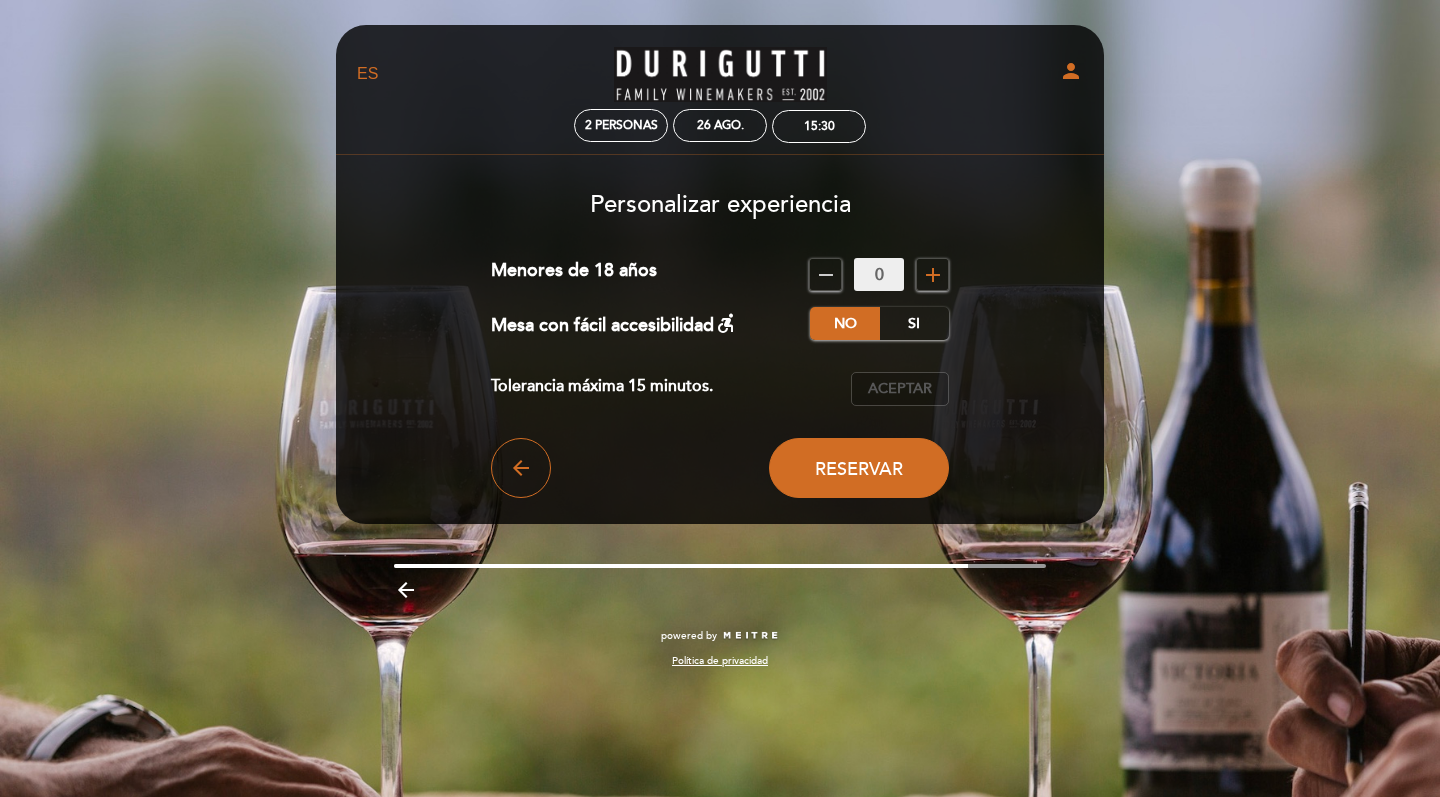 click on "Aceptar" at bounding box center [900, 389] 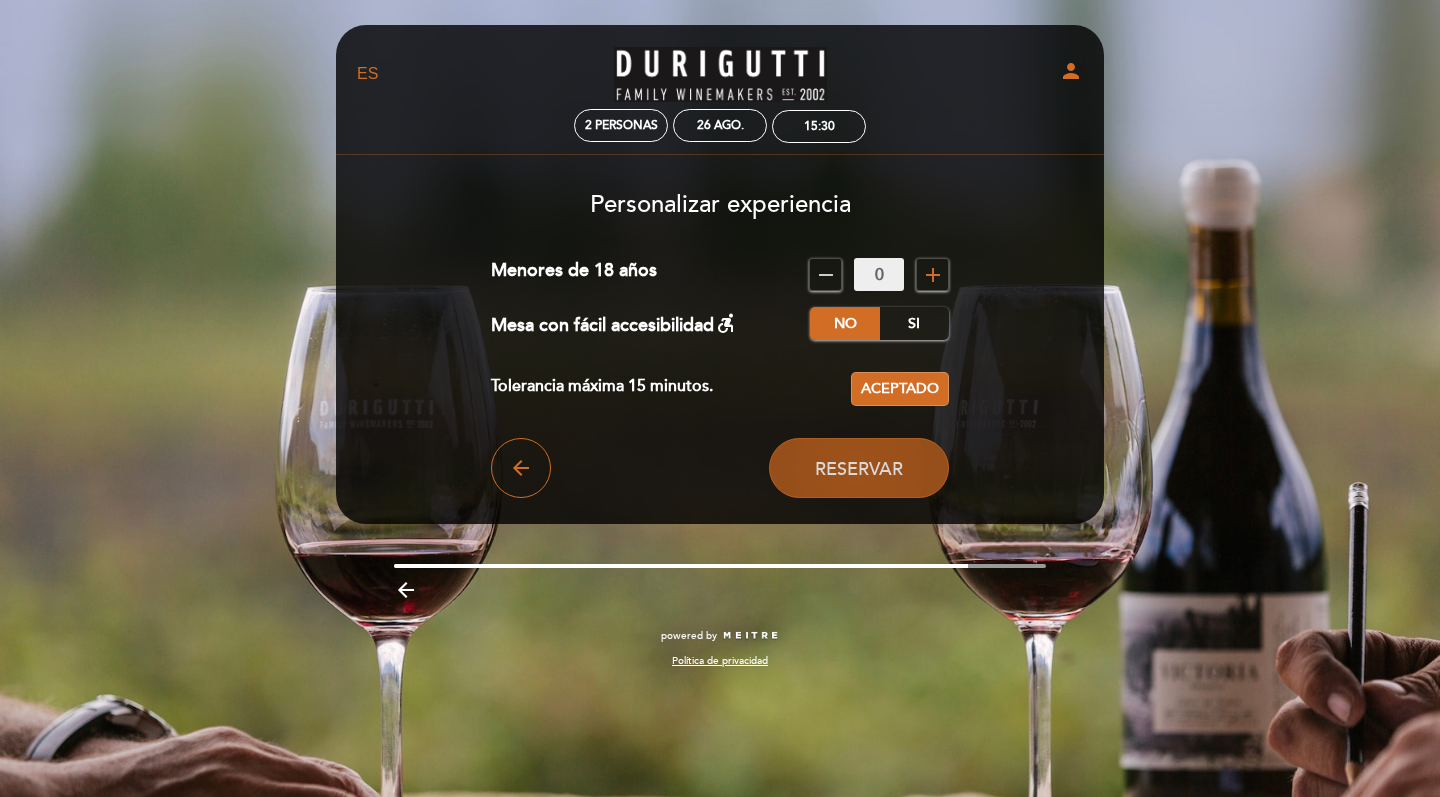 click on "Reservar" at bounding box center (859, 469) 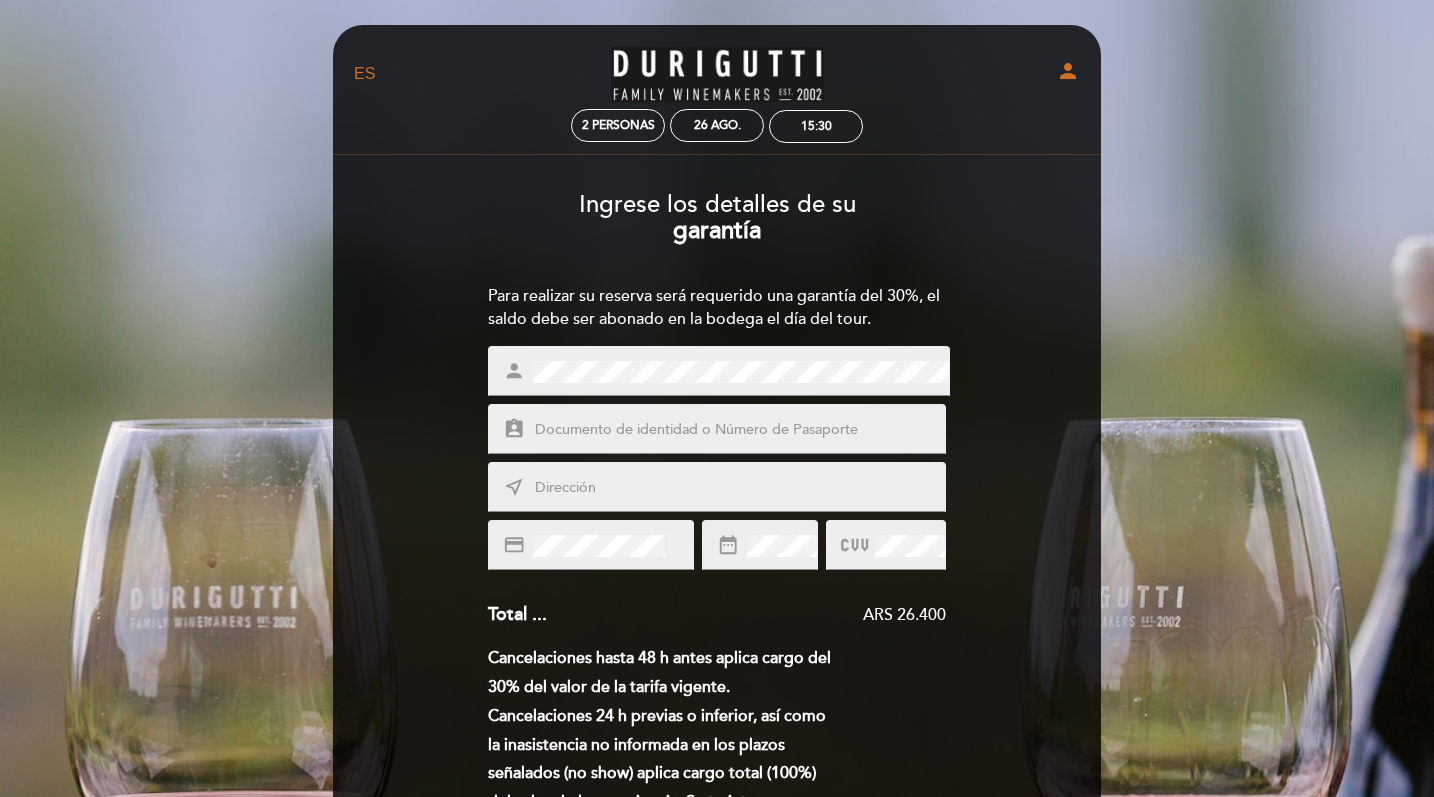 click at bounding box center [741, 430] 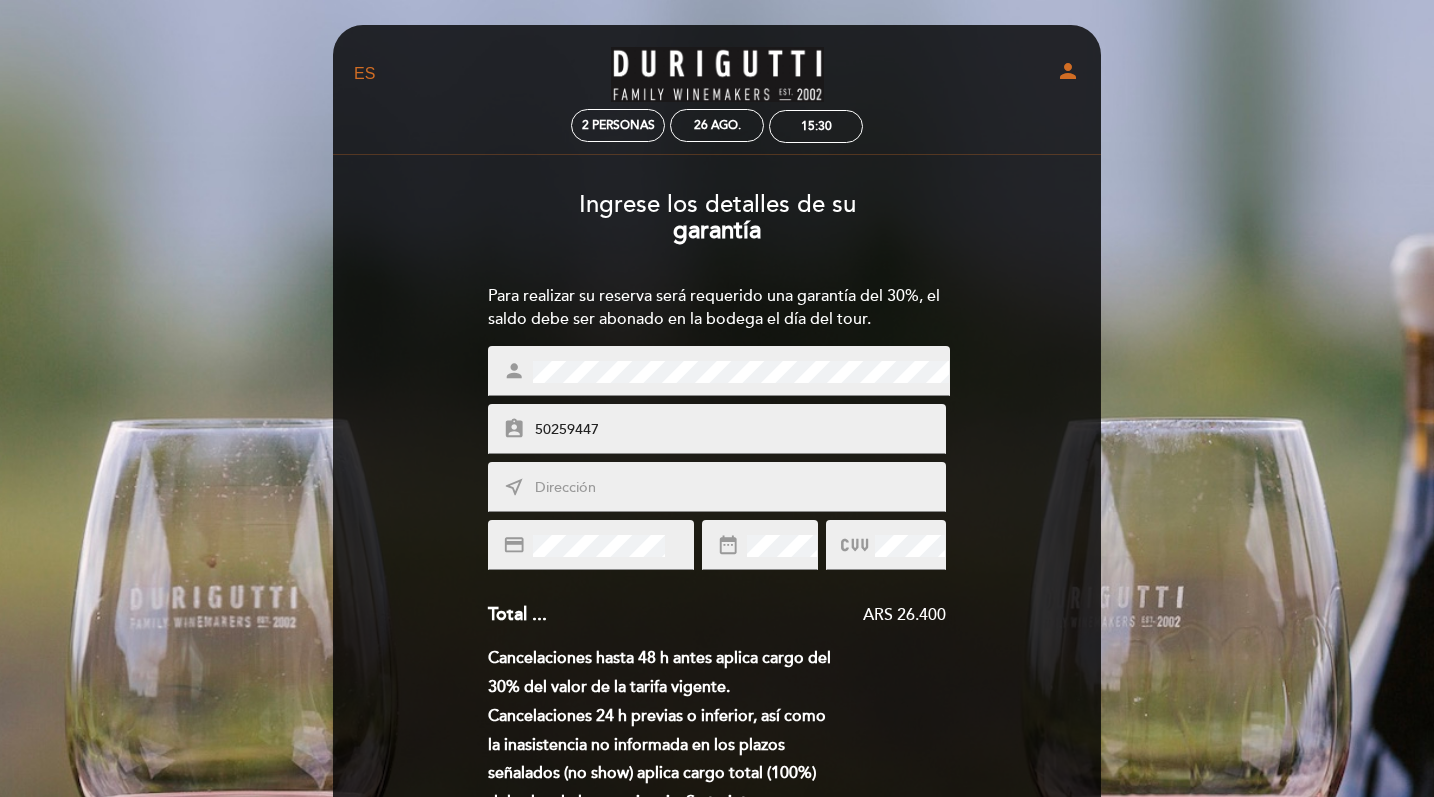 type on "50259447" 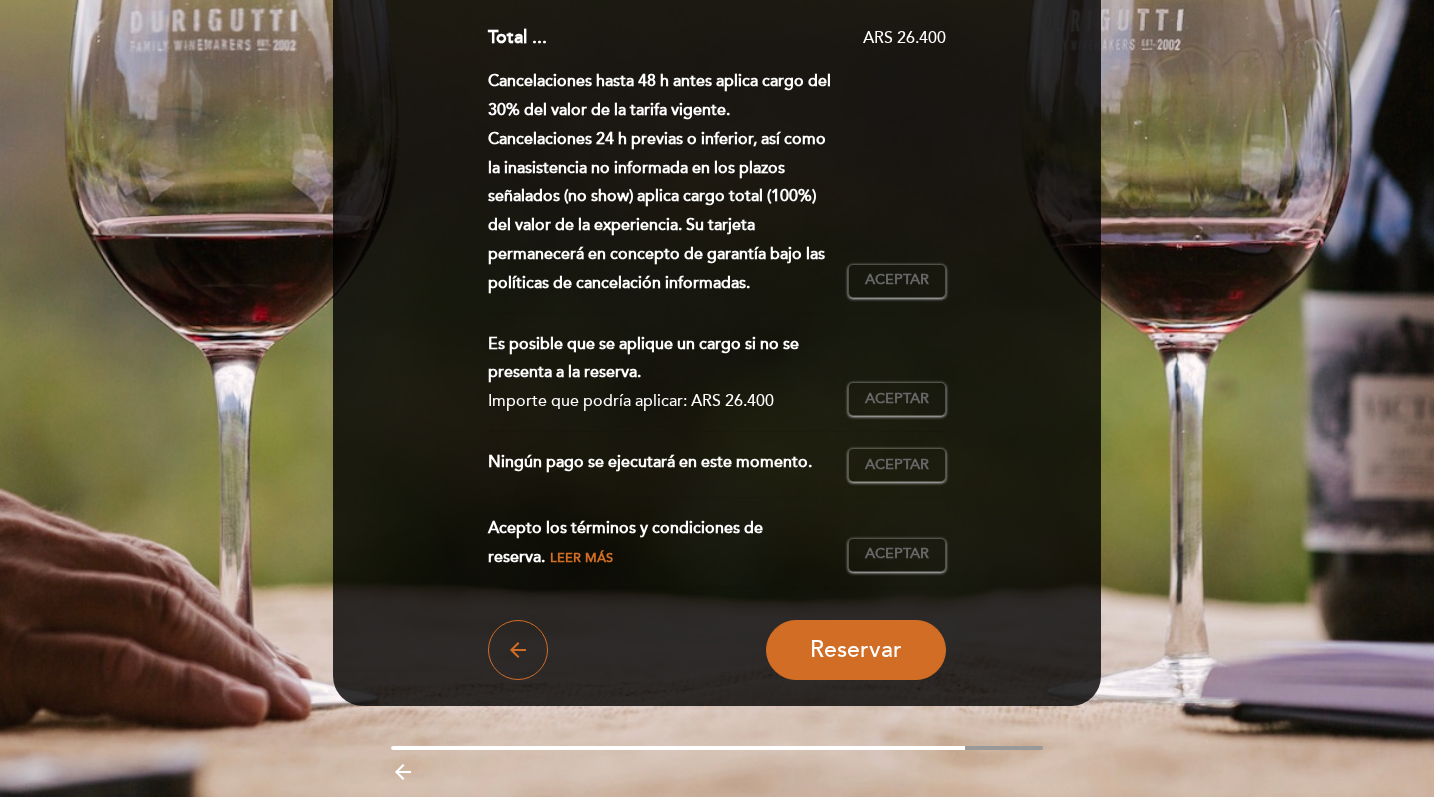 scroll, scrollTop: 576, scrollLeft: 0, axis: vertical 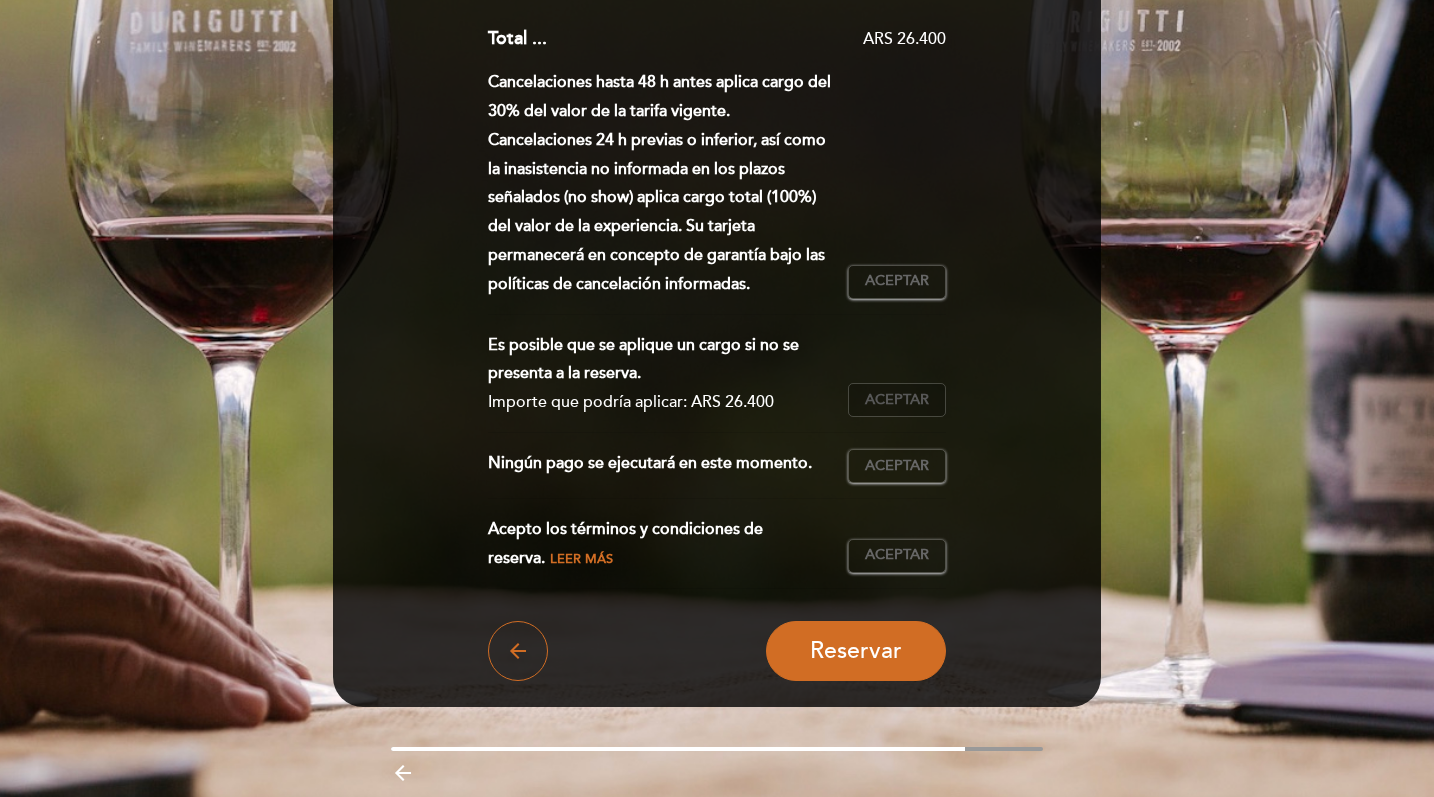 click on "Aceptar" at bounding box center (897, 400) 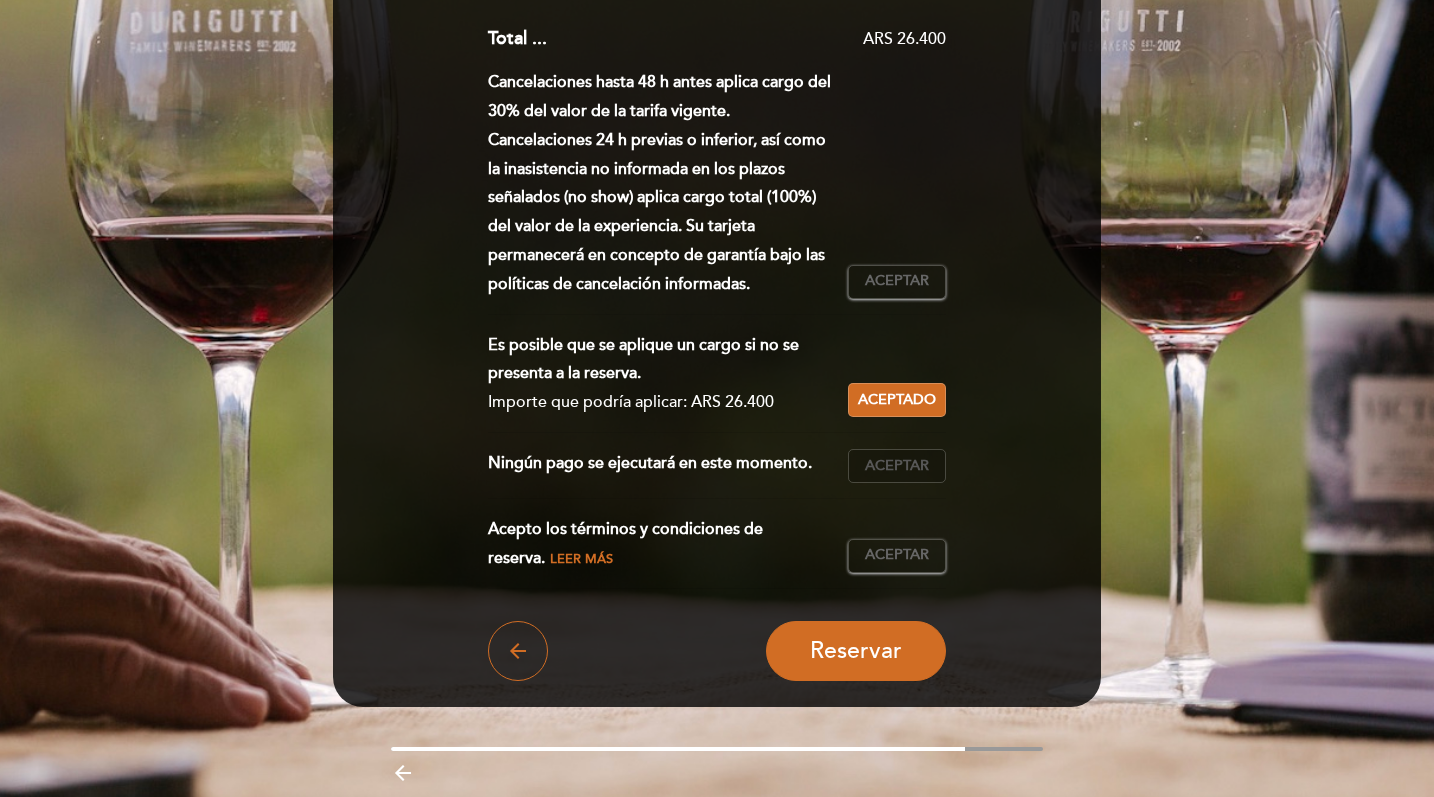 click on "Aceptar" at bounding box center (897, 466) 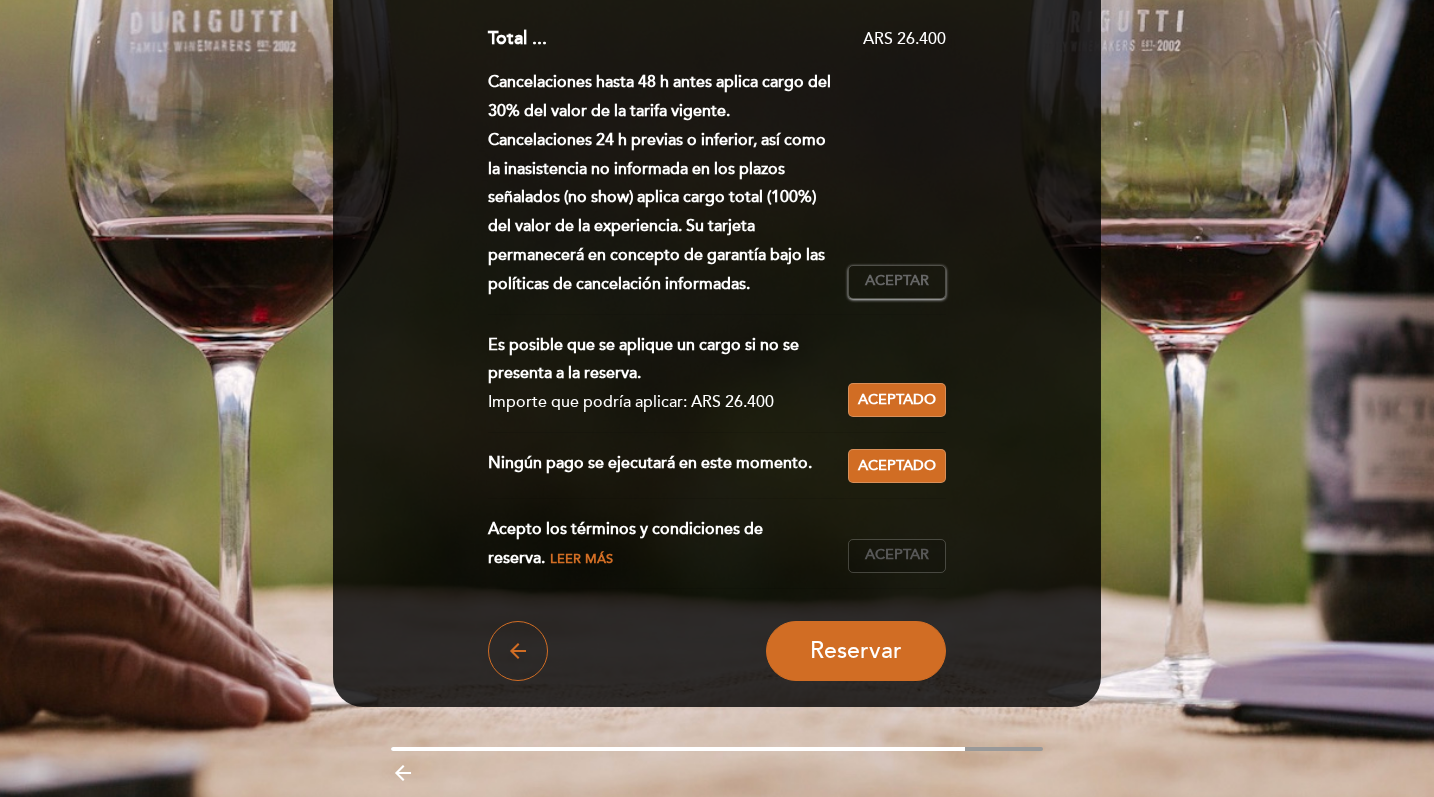 click on "Aceptar" at bounding box center (897, 555) 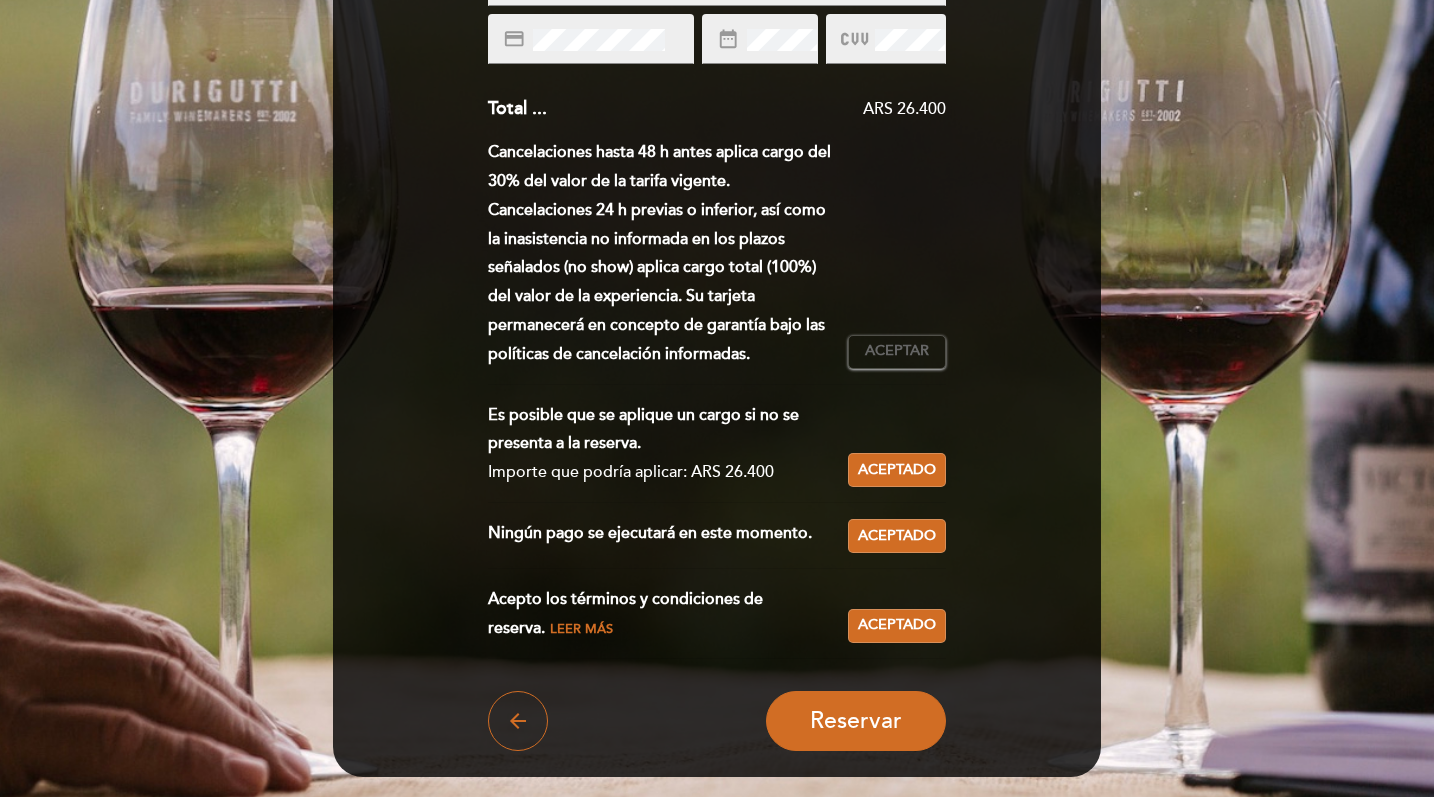 scroll, scrollTop: 456, scrollLeft: 0, axis: vertical 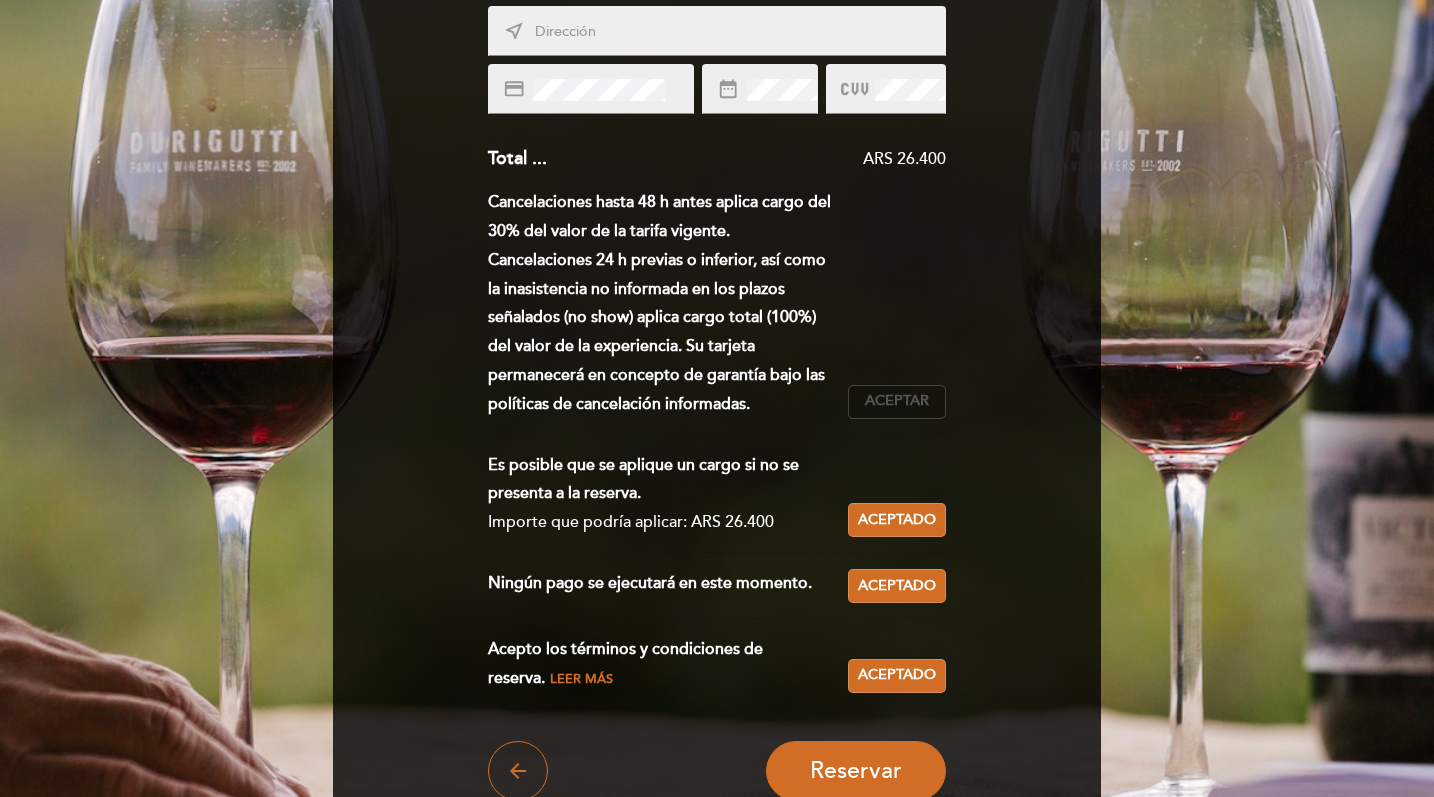 click on "Aceptar
Aceptado" at bounding box center [897, 402] 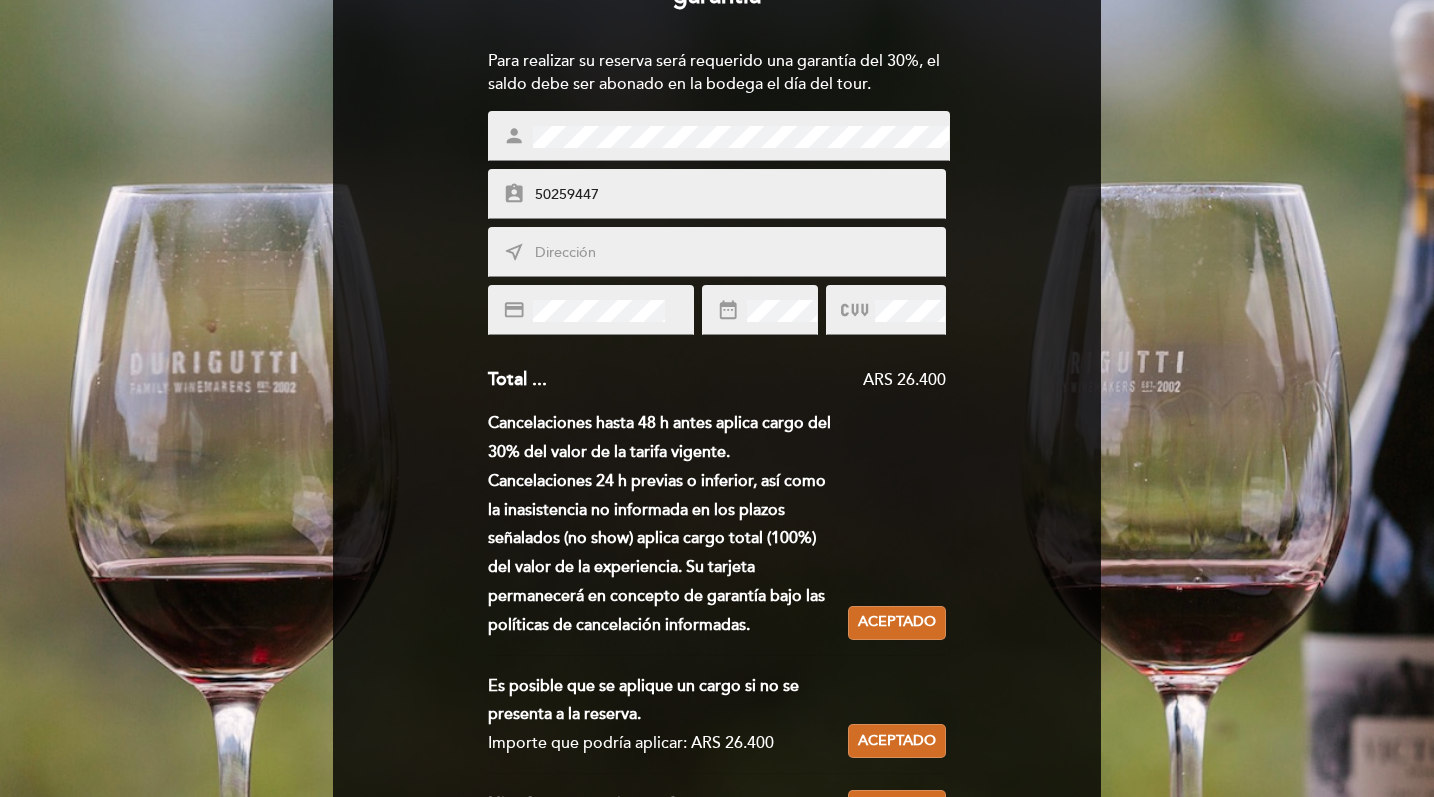 scroll, scrollTop: 235, scrollLeft: 0, axis: vertical 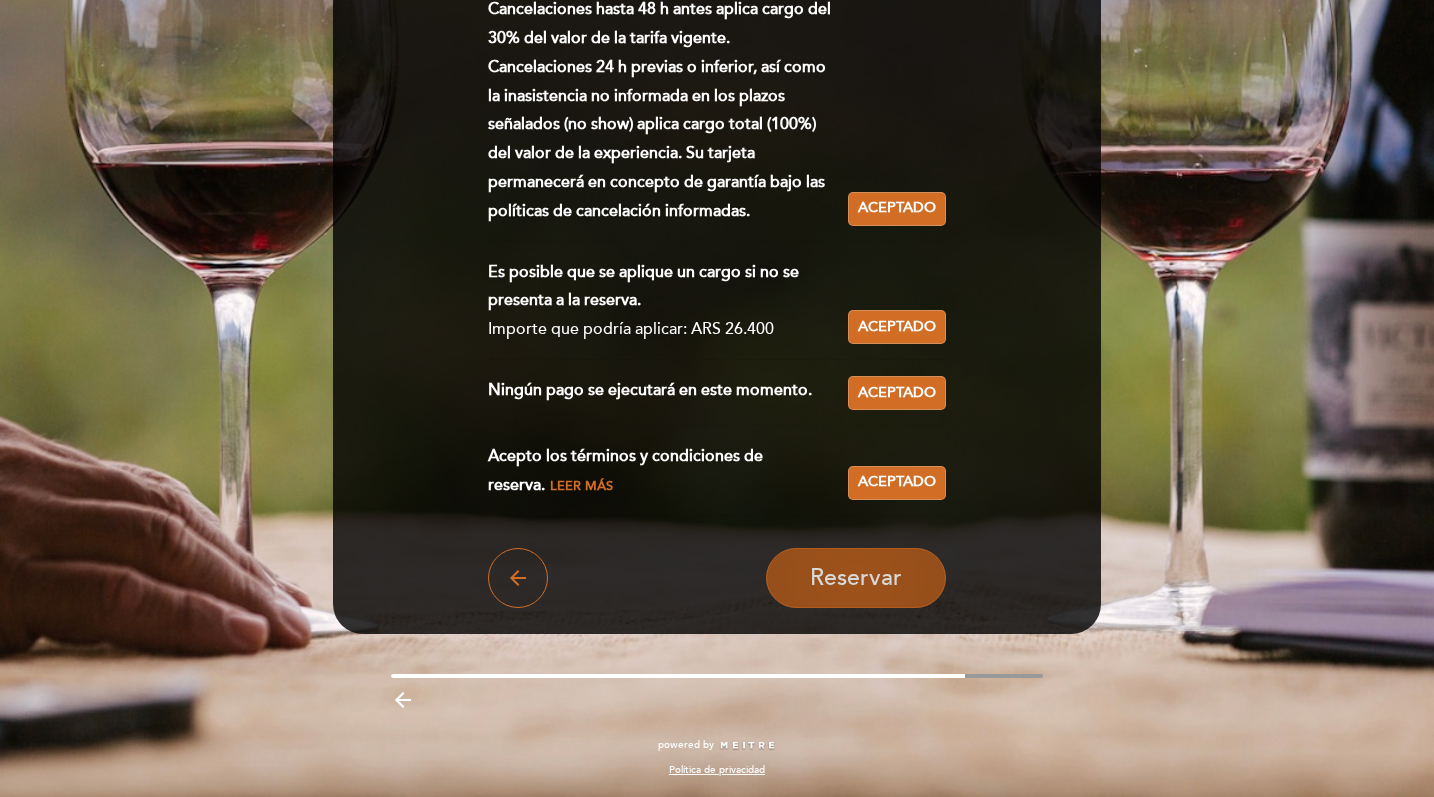 type on "[FIRST] [LAST] [NUMBER], [CITY]" 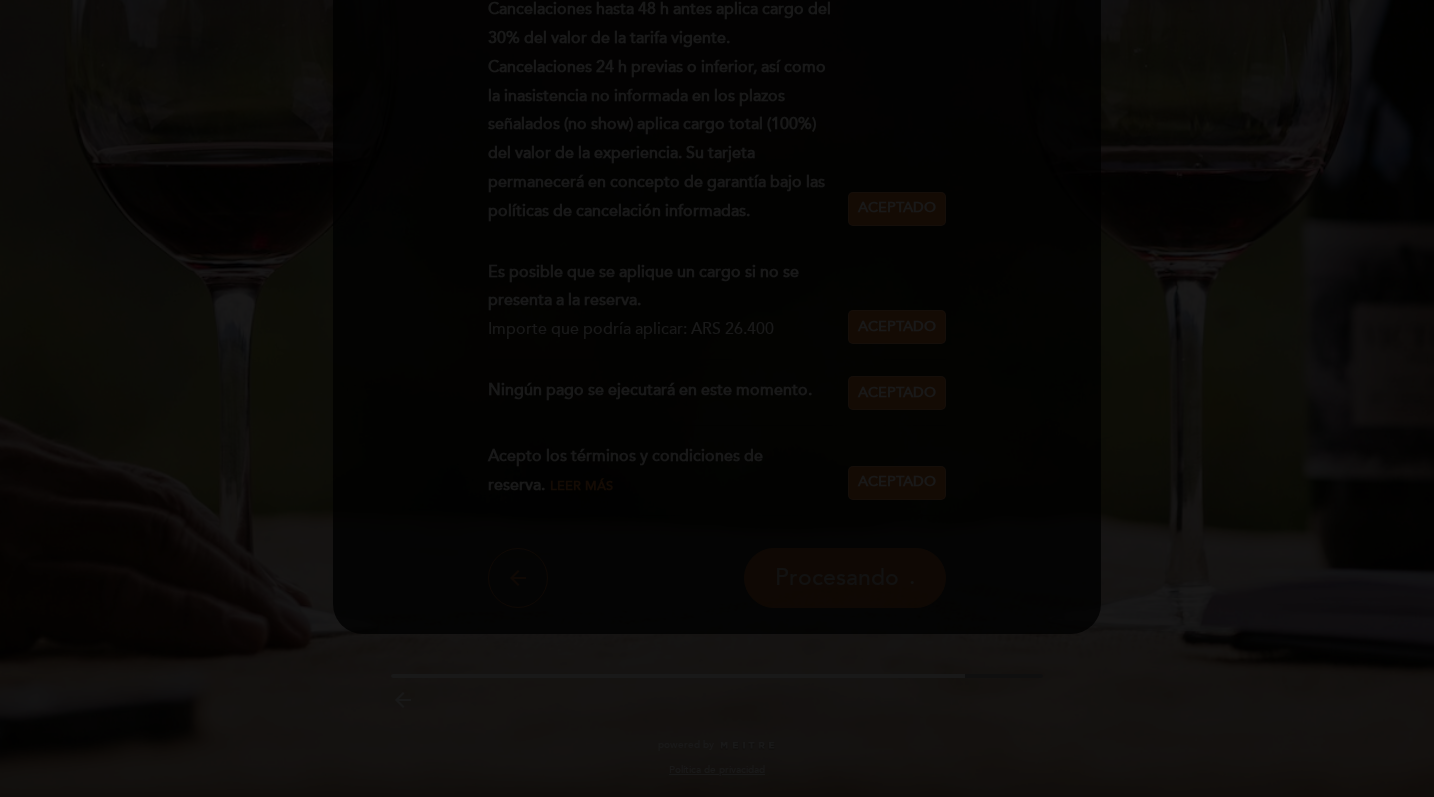 scroll, scrollTop: 0, scrollLeft: 0, axis: both 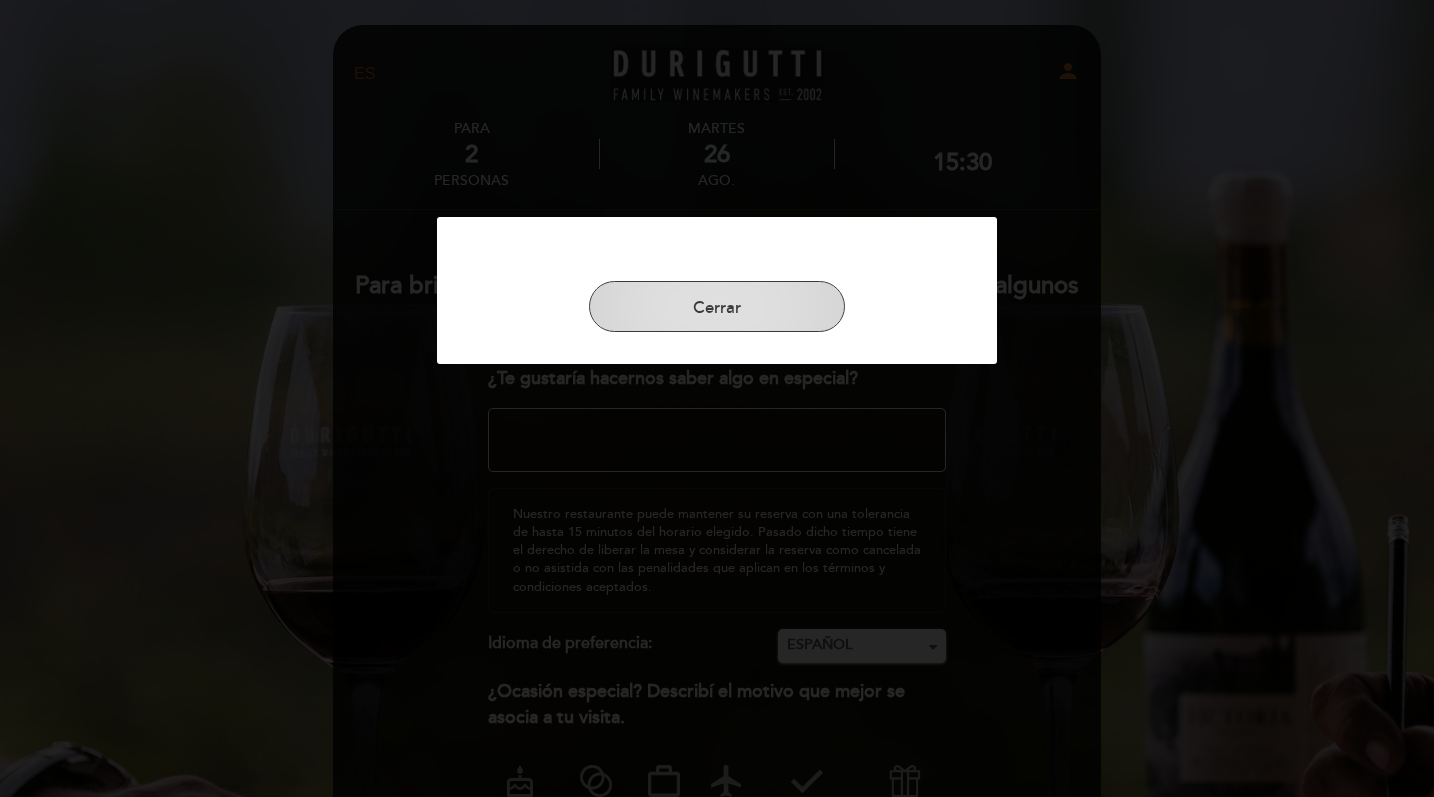 click on "Cerrar" at bounding box center [717, 307] 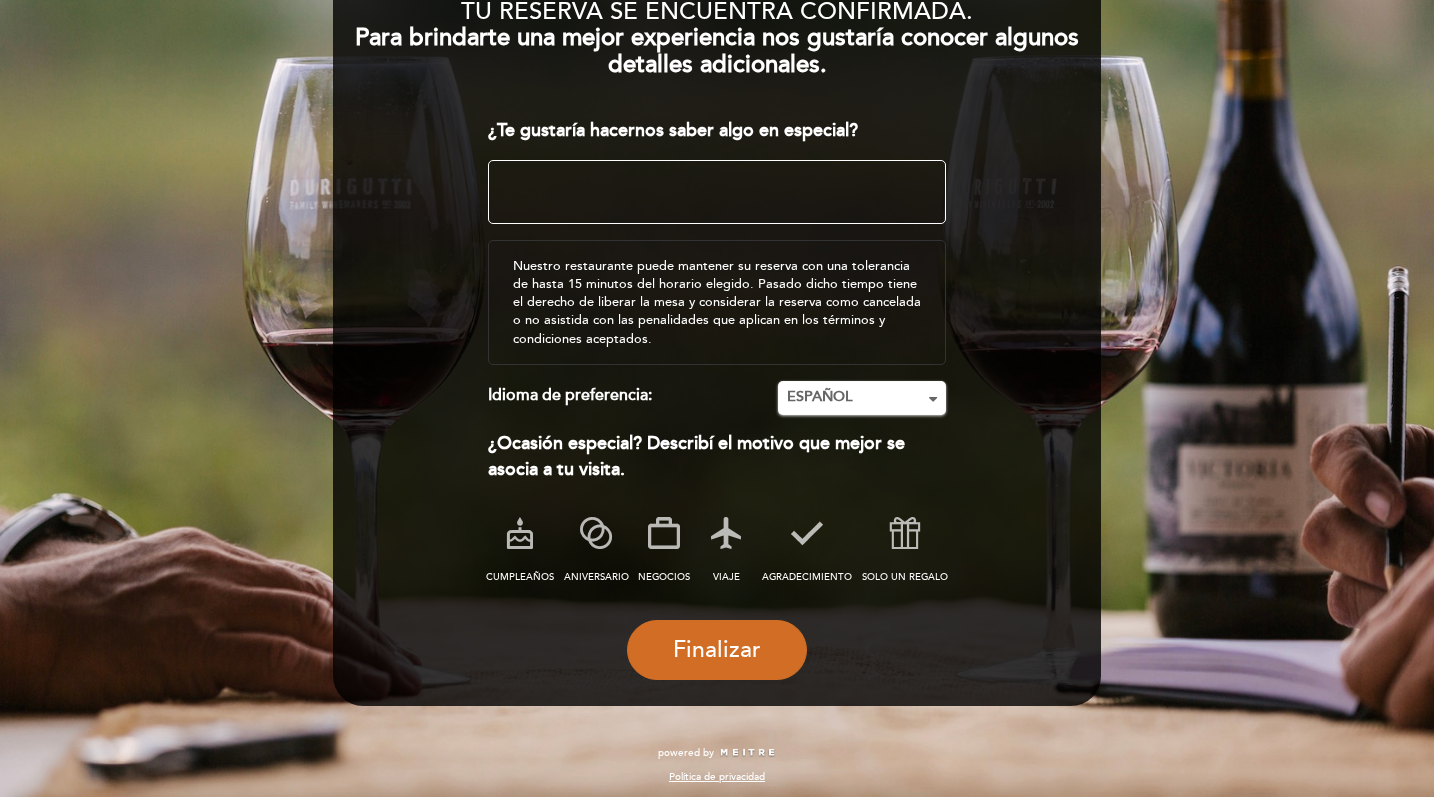 scroll, scrollTop: 247, scrollLeft: 0, axis: vertical 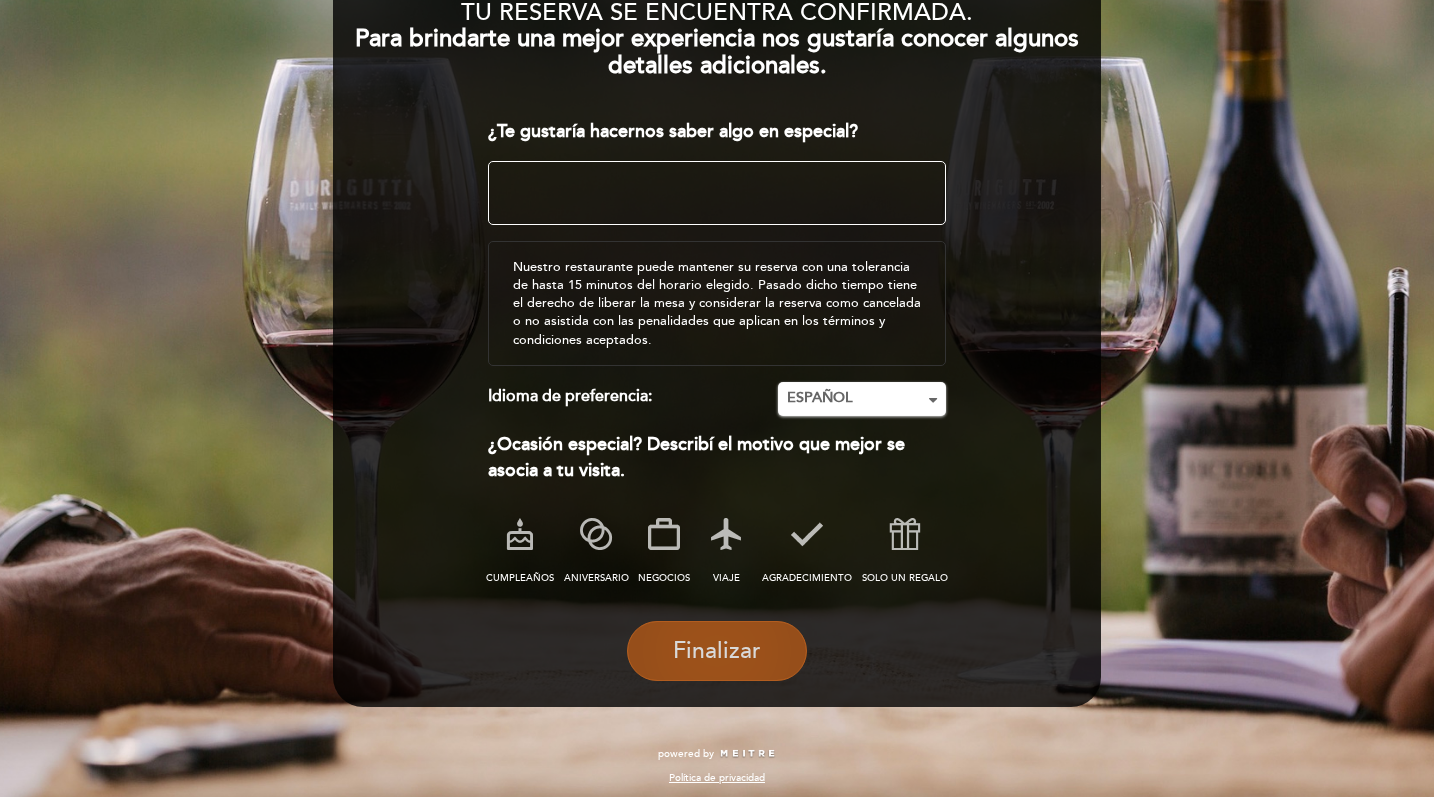 click on "Finalizar" at bounding box center (717, 651) 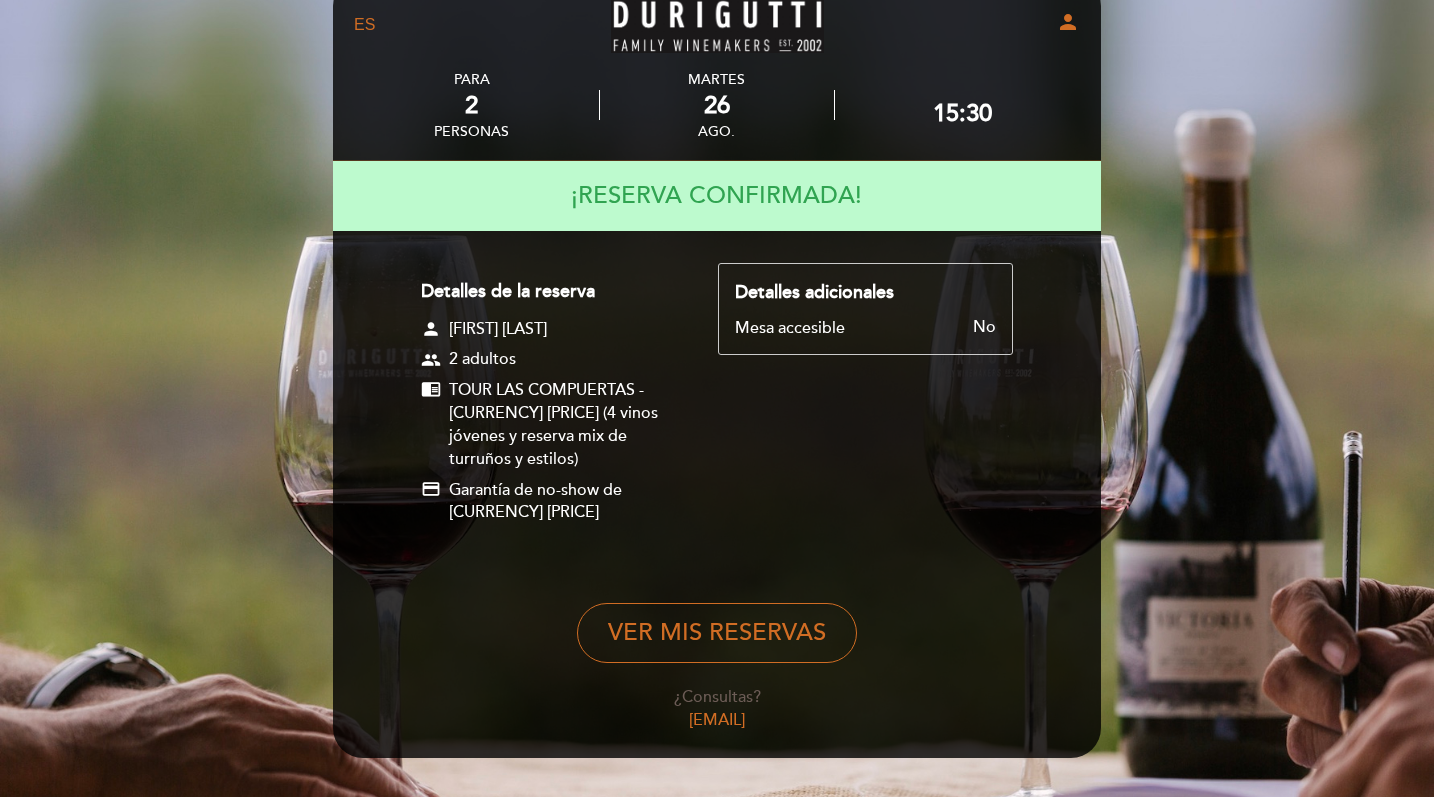 scroll, scrollTop: 58, scrollLeft: 0, axis: vertical 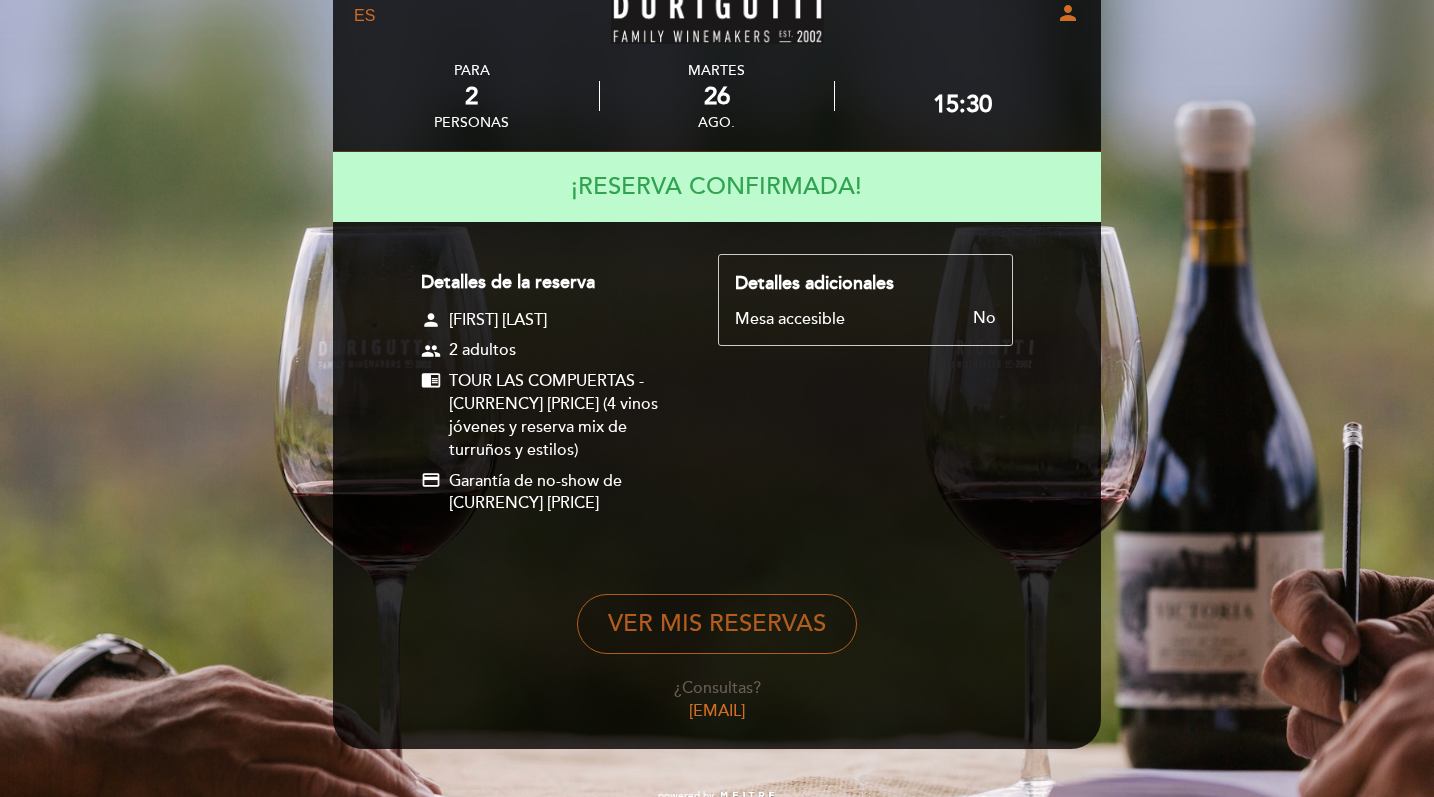 click on "VER MIS RESERVAS" at bounding box center (717, 624) 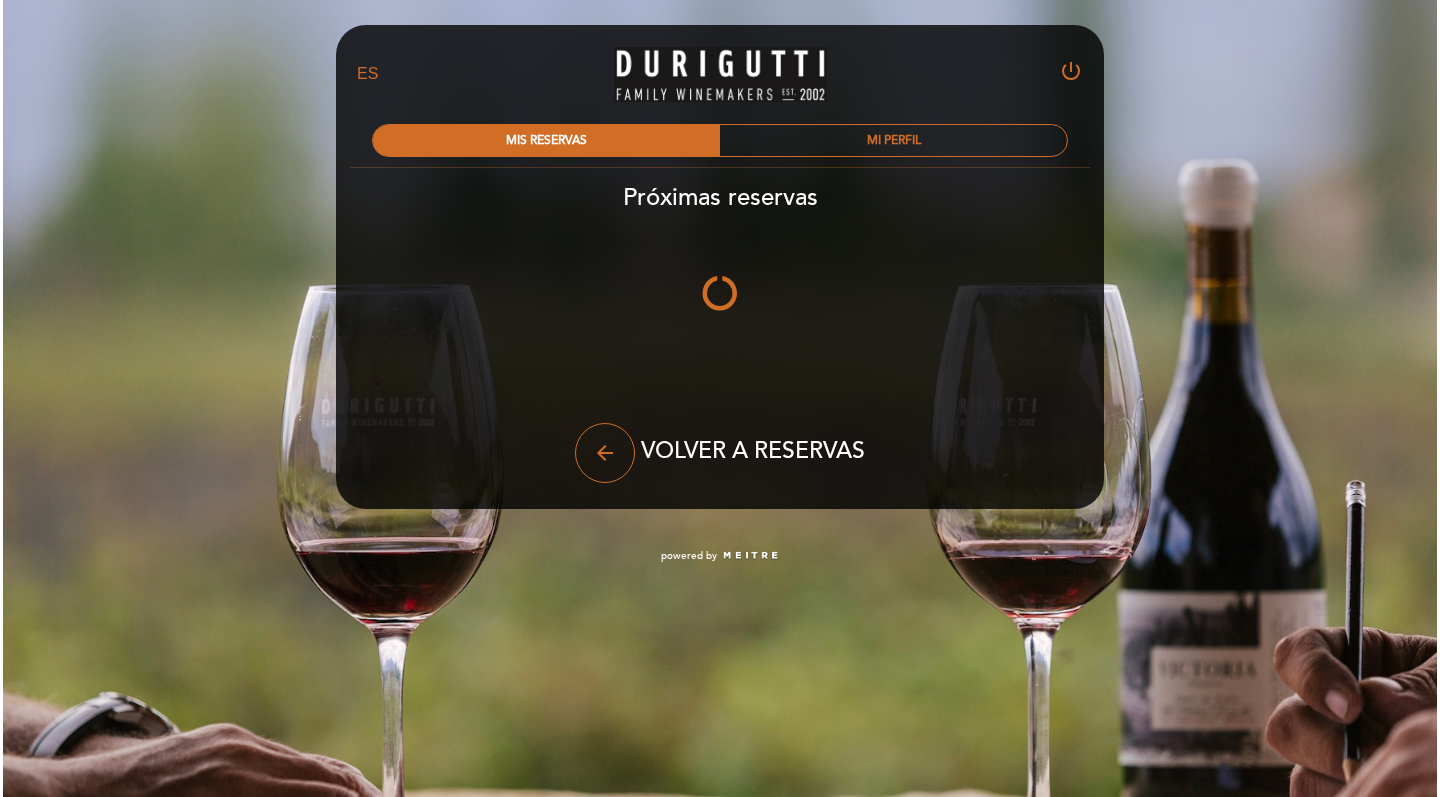 scroll, scrollTop: 0, scrollLeft: 0, axis: both 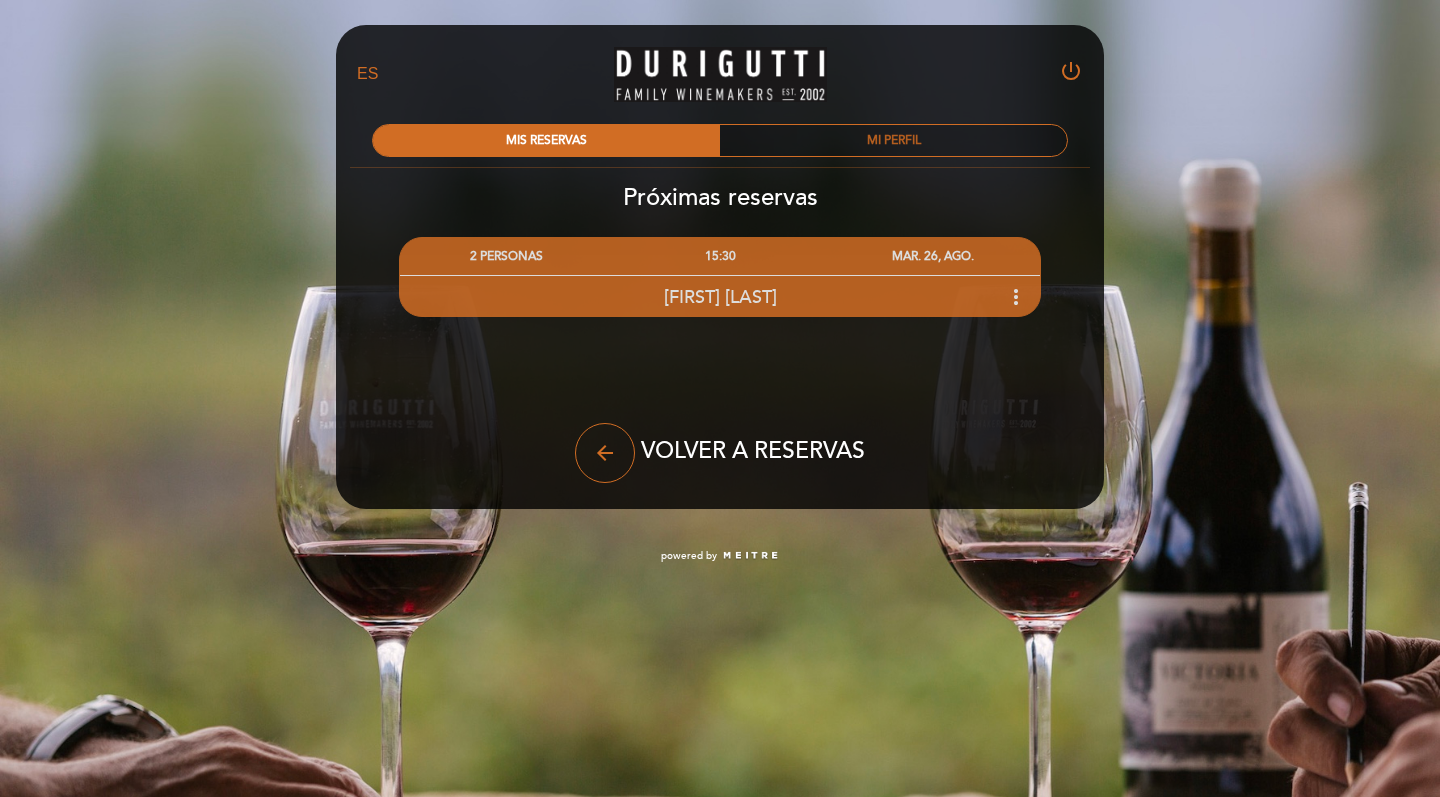 click on "MI PERFIL" at bounding box center (893, 140) 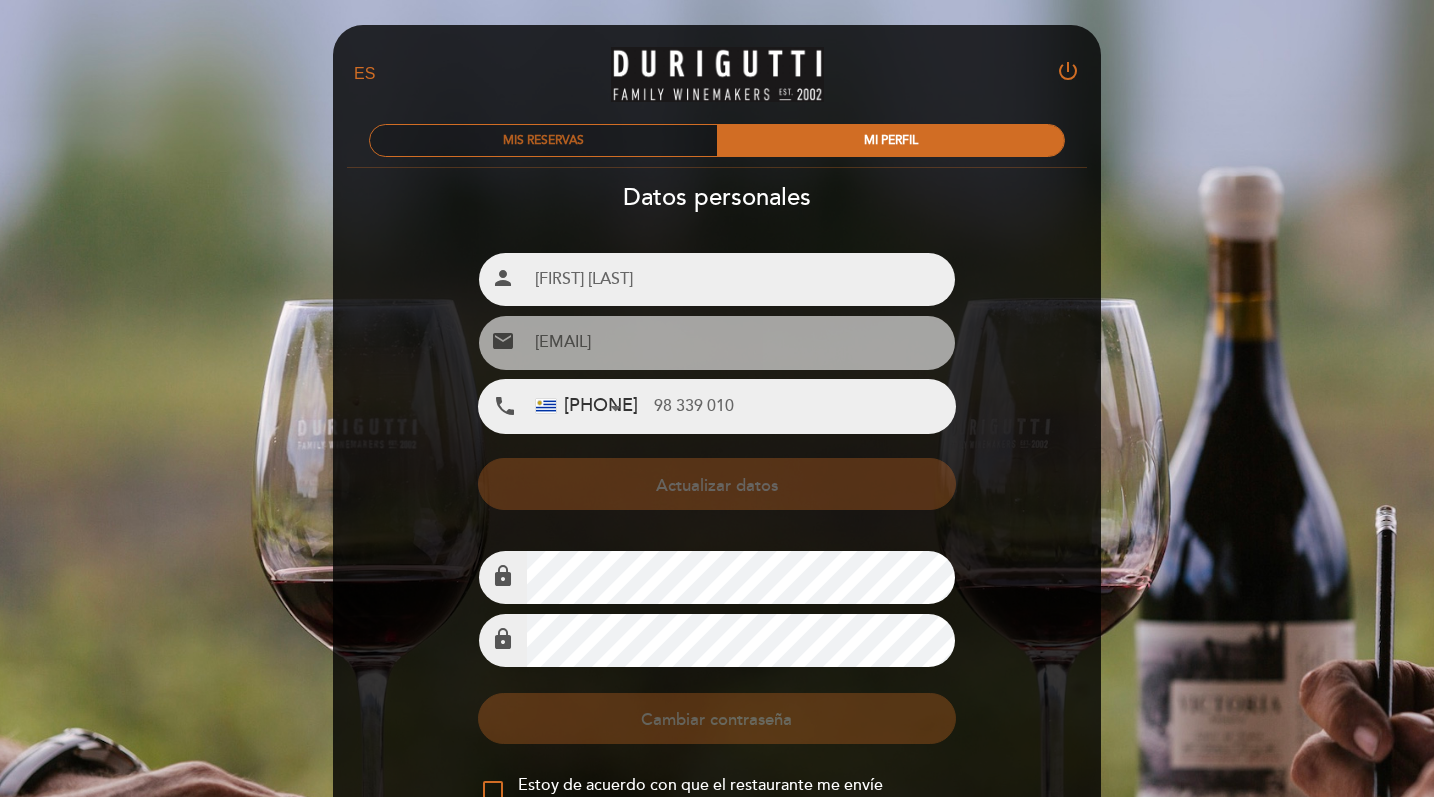 click on "MIS RESERVAS" at bounding box center [543, 140] 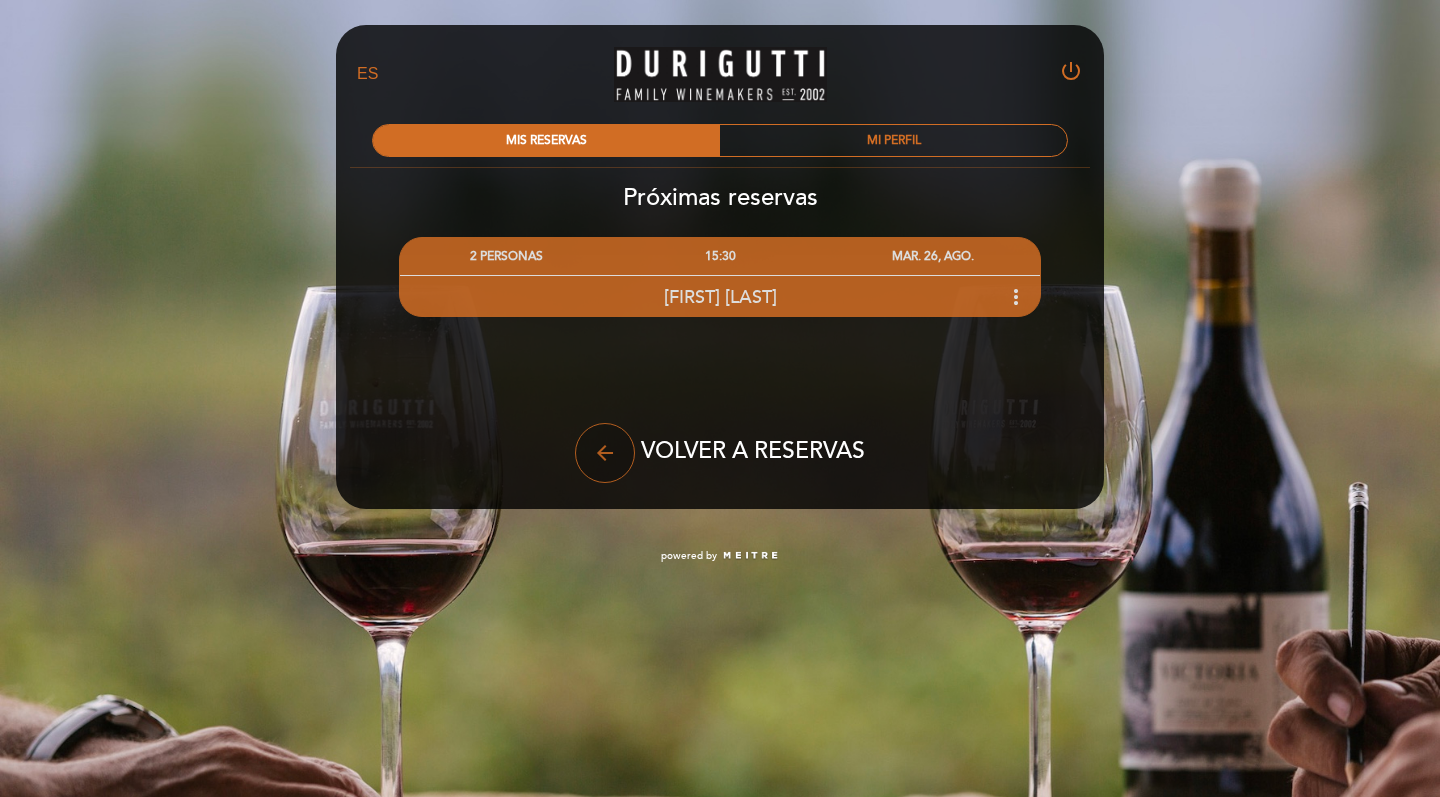 click on "arrow_back" at bounding box center (605, 453) 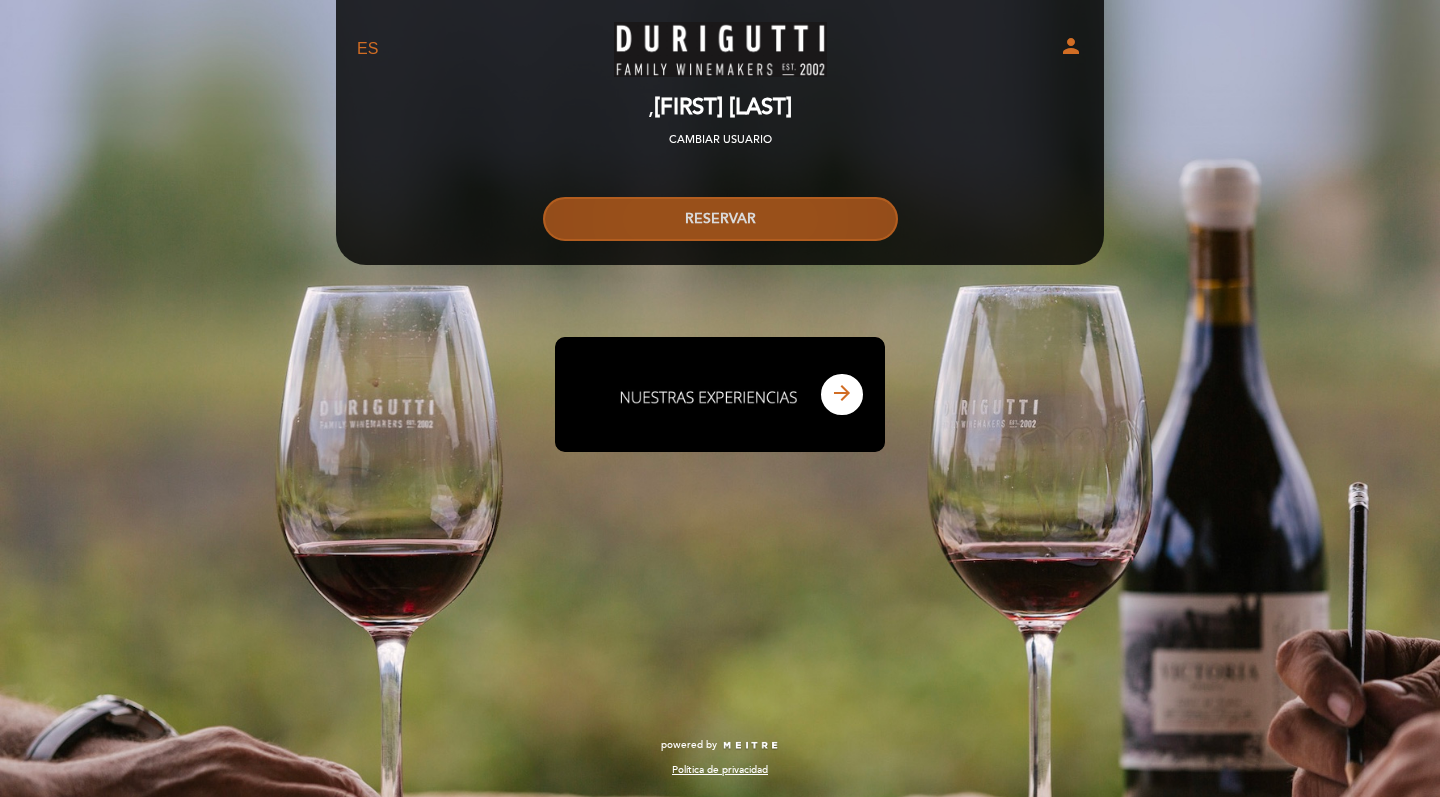 click on "RESERVAR" at bounding box center [720, 219] 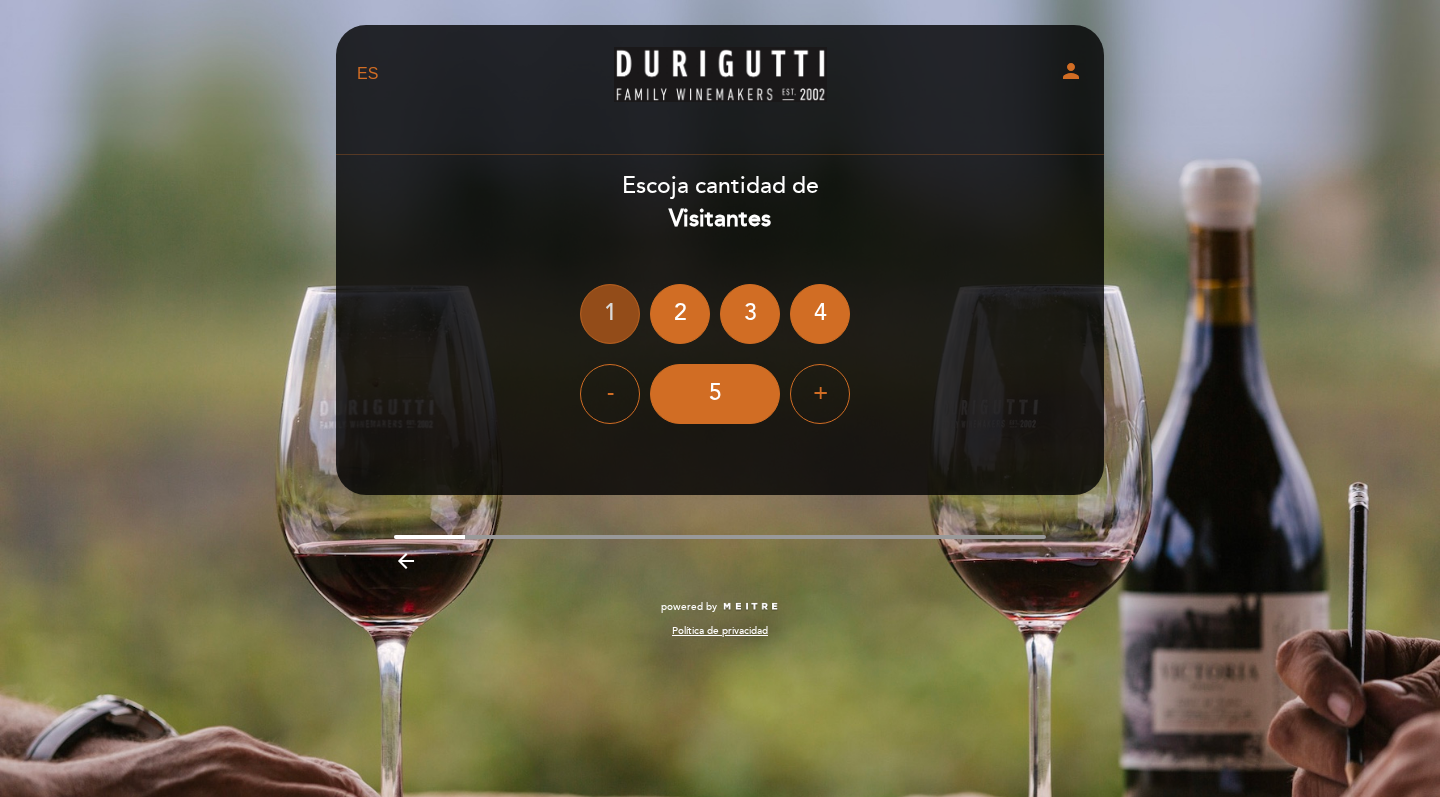 click on "1" at bounding box center (610, 314) 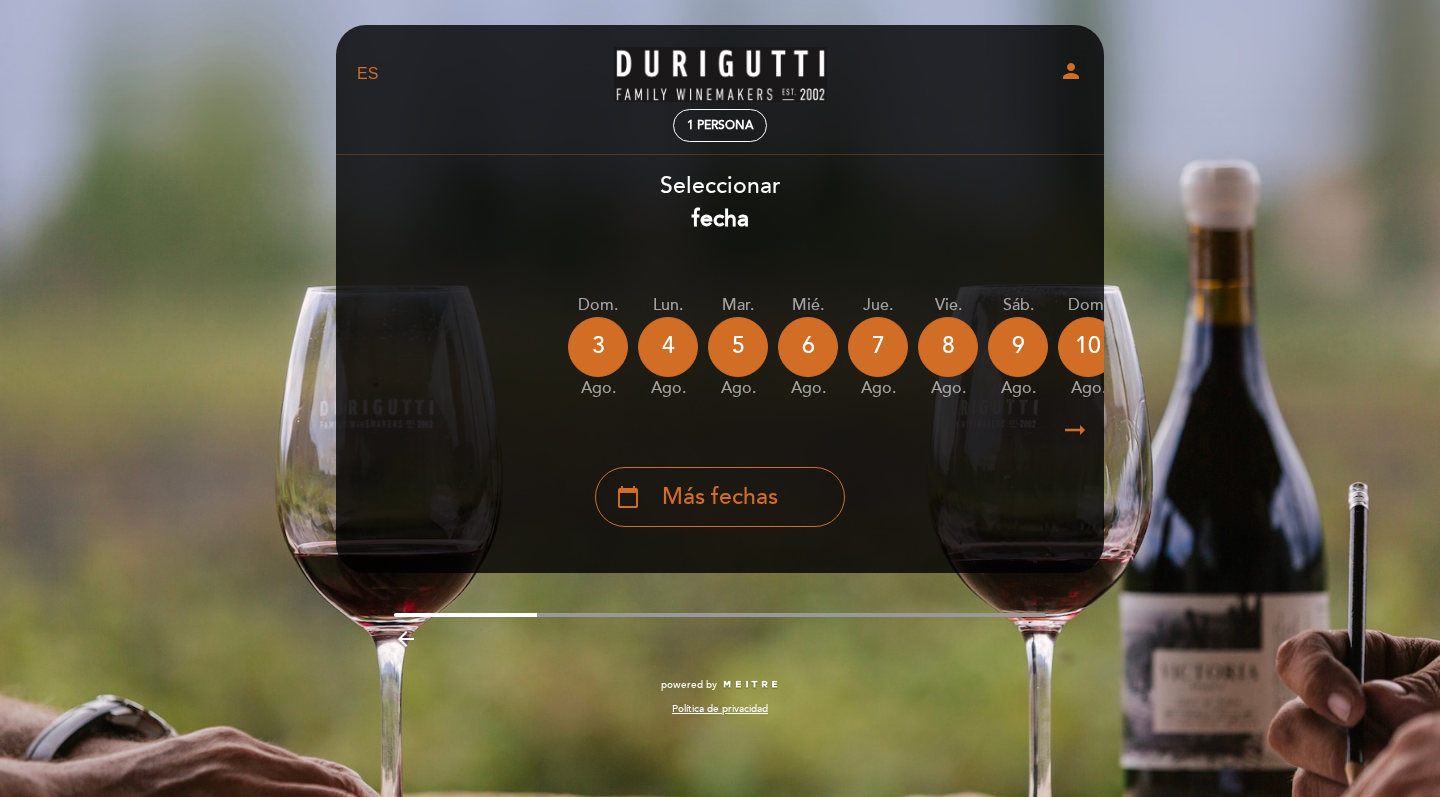 click on "arrow_right_alt" at bounding box center [1075, 430] 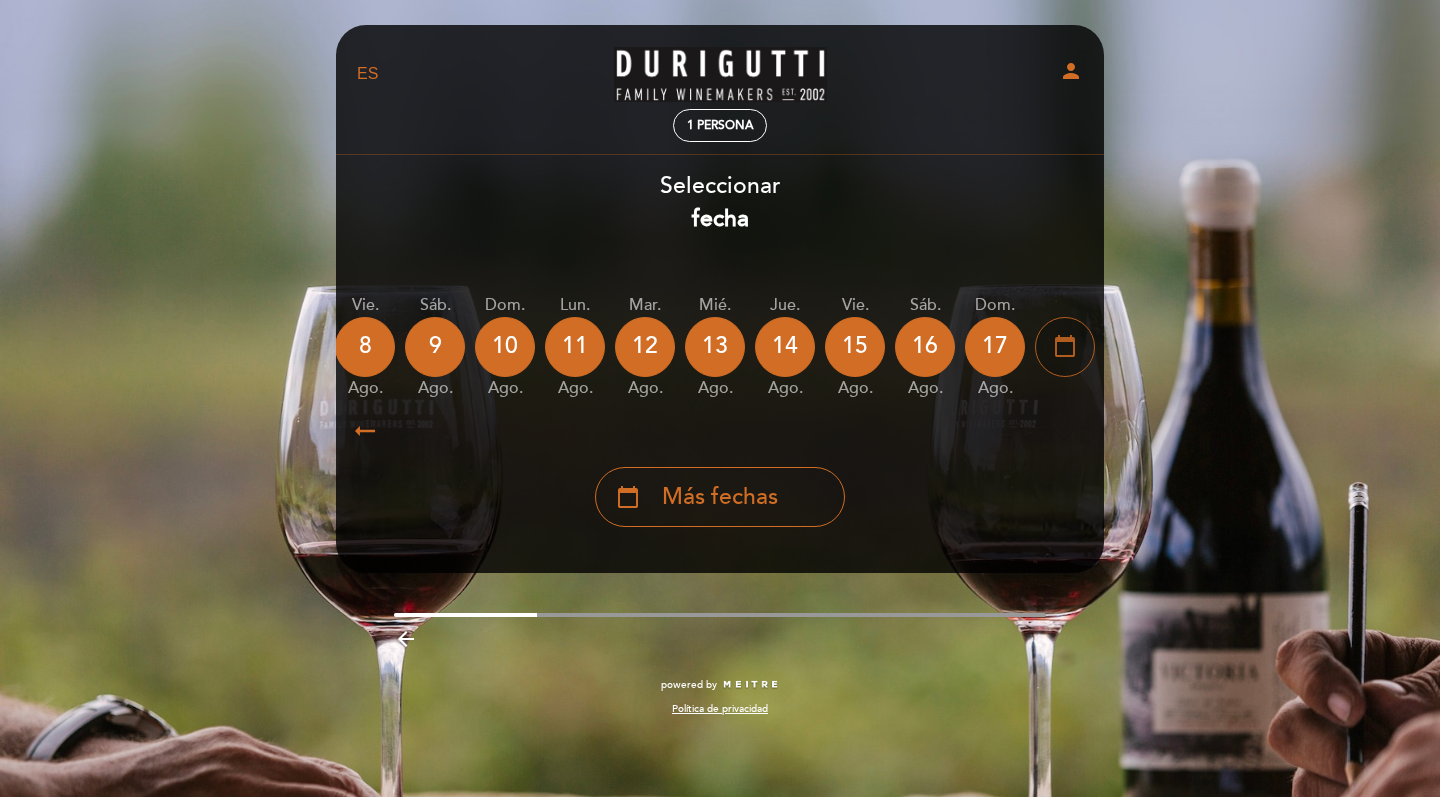 click on "calendar_today" at bounding box center (1065, 346) 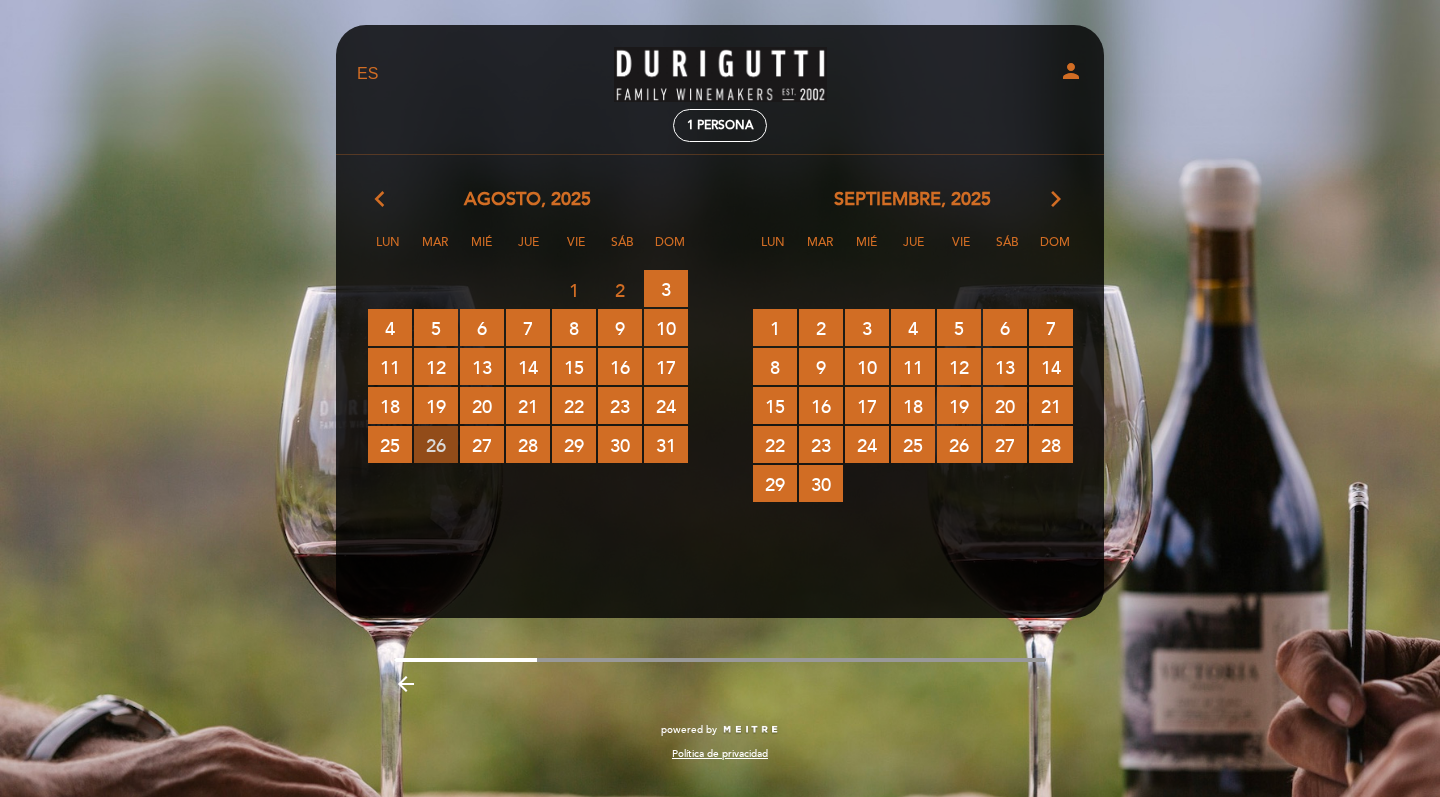 click on "26 RESERVAS DISPONIBLES" at bounding box center (436, 444) 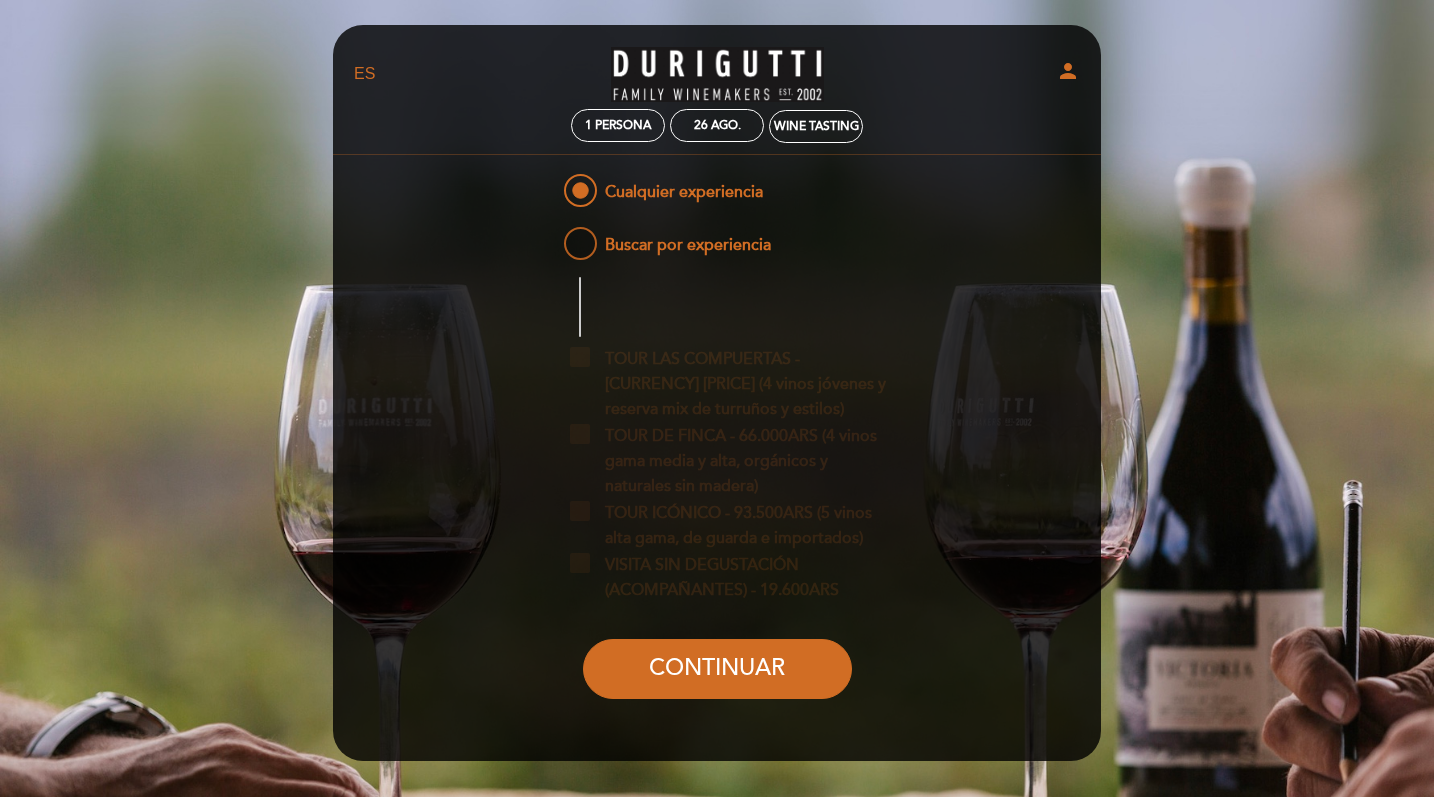 click on "Buscar por experiencia" at bounding box center (665, 235) 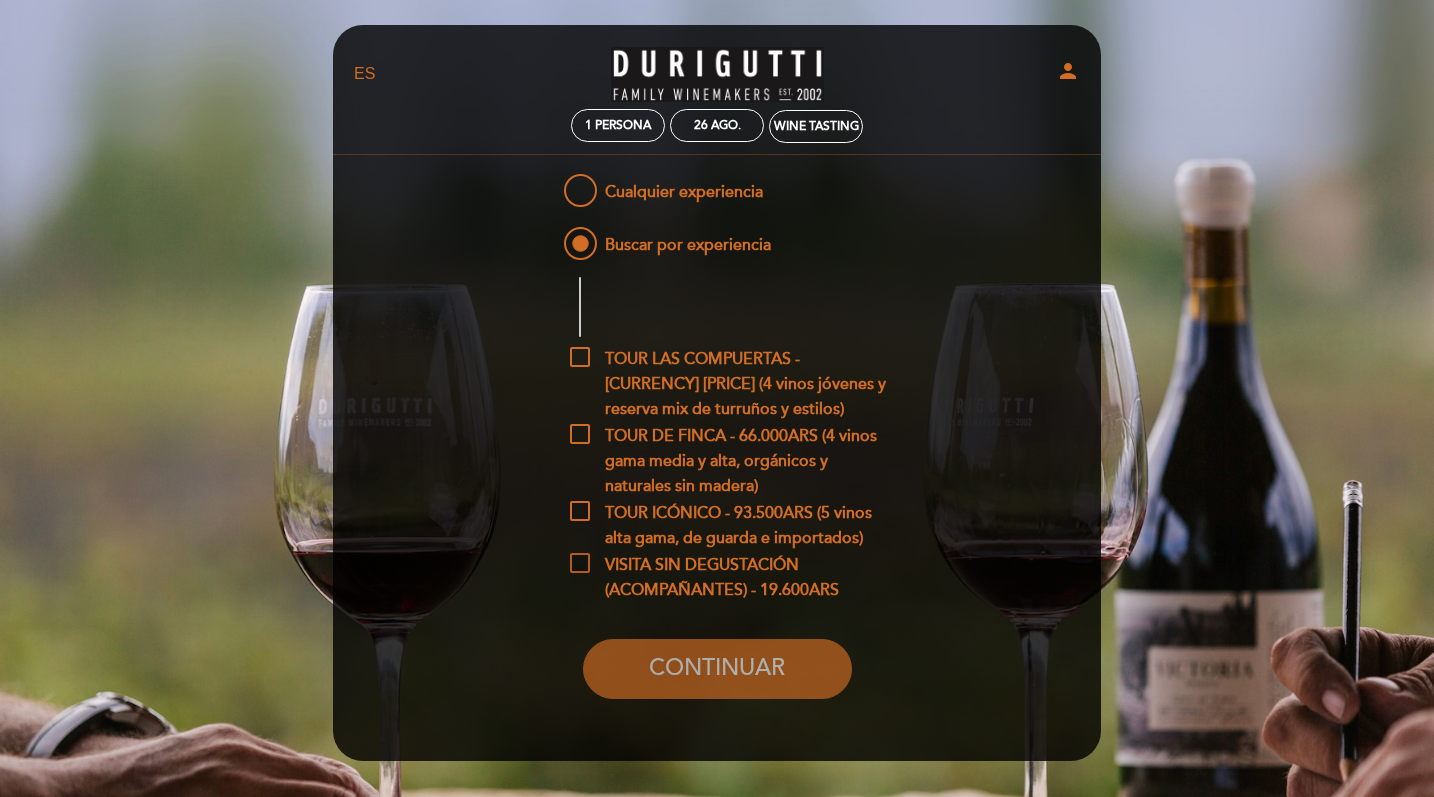 click on "VISITA SIN DEGUSTACIÓN (ACOMPAÑANTES) - 19.600ARS" at bounding box center [732, 565] 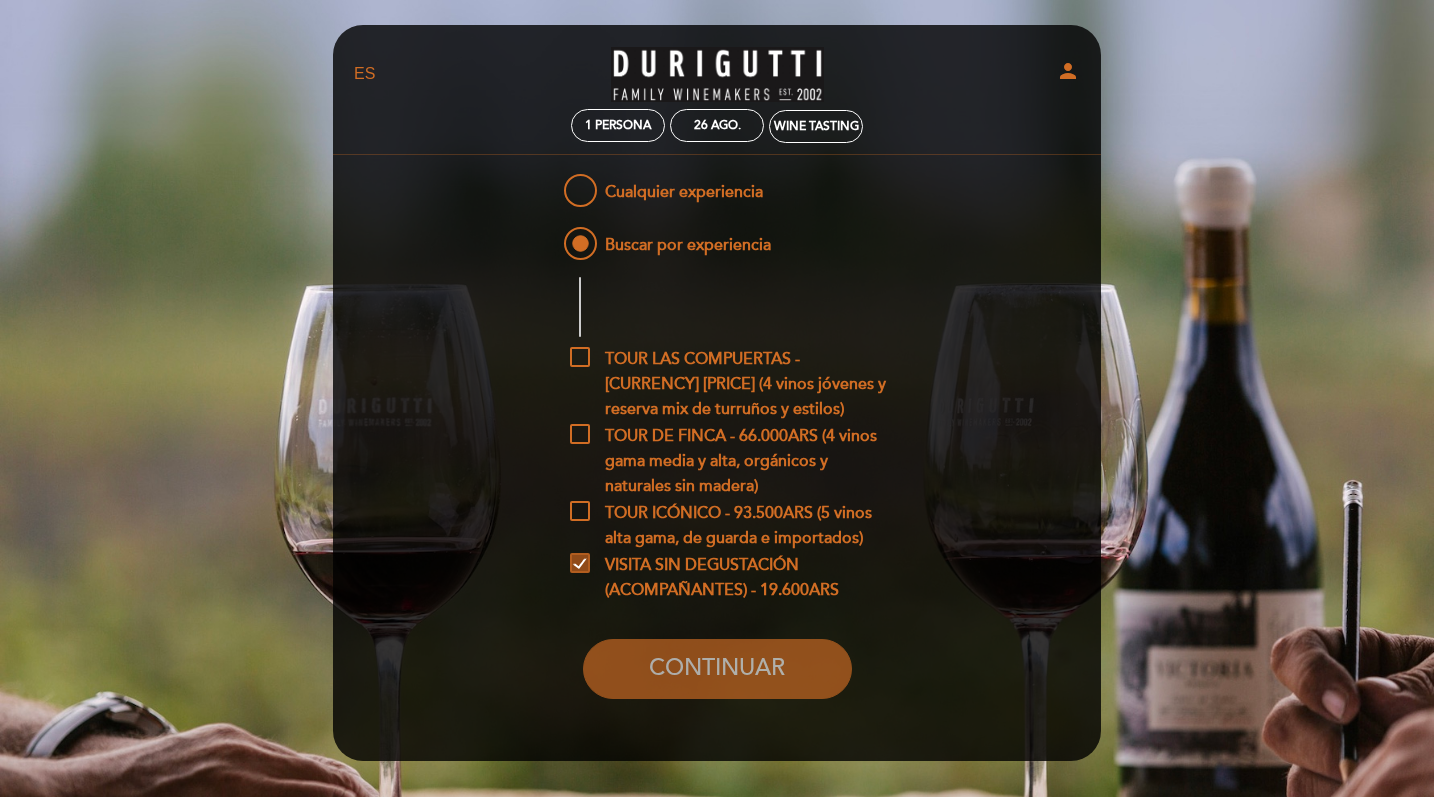 click on "VISITA SIN DEGUSTACIÓN (ACOMPAÑANTES) - 19.600ARS" at bounding box center (576, 559) 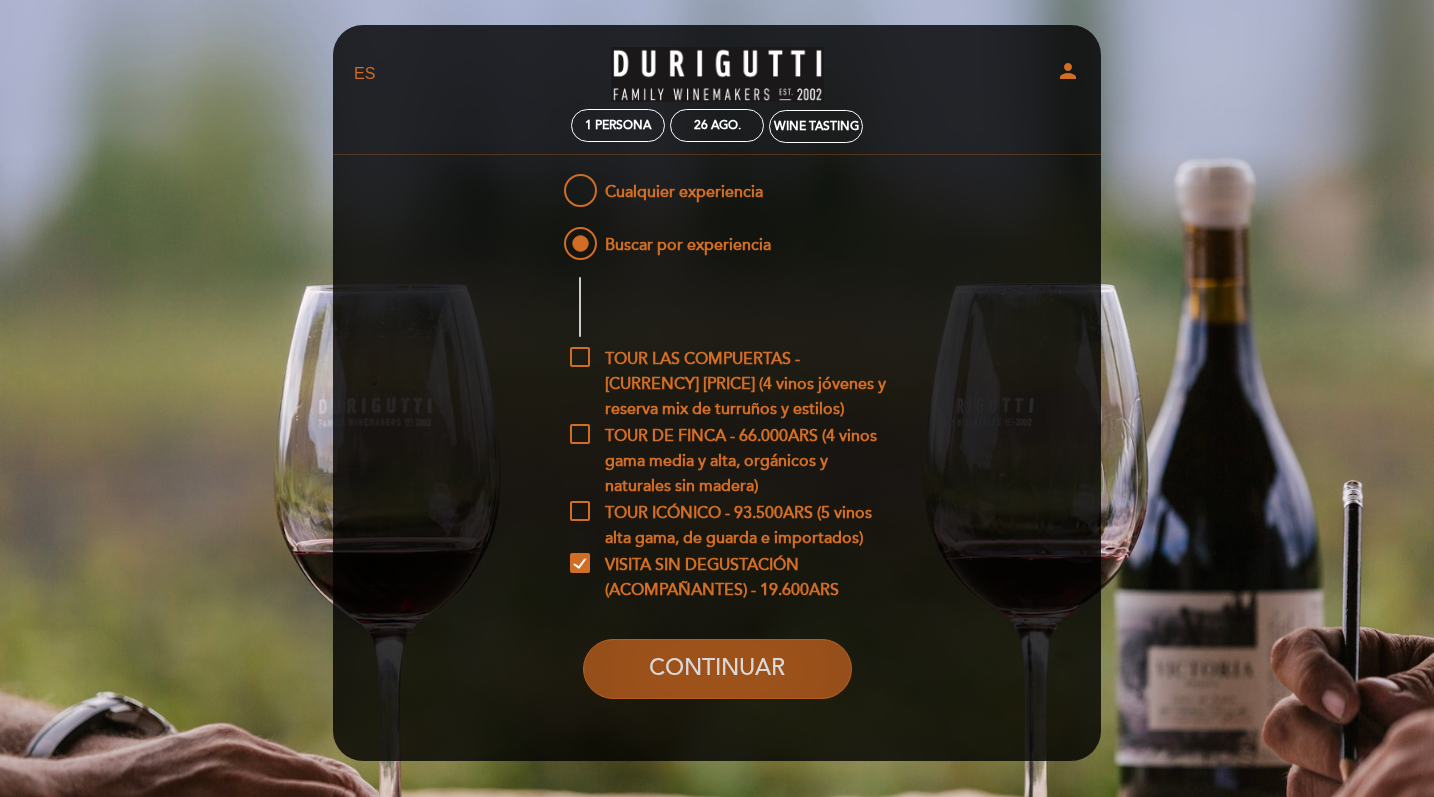 click on "CONTINUAR" at bounding box center (717, 669) 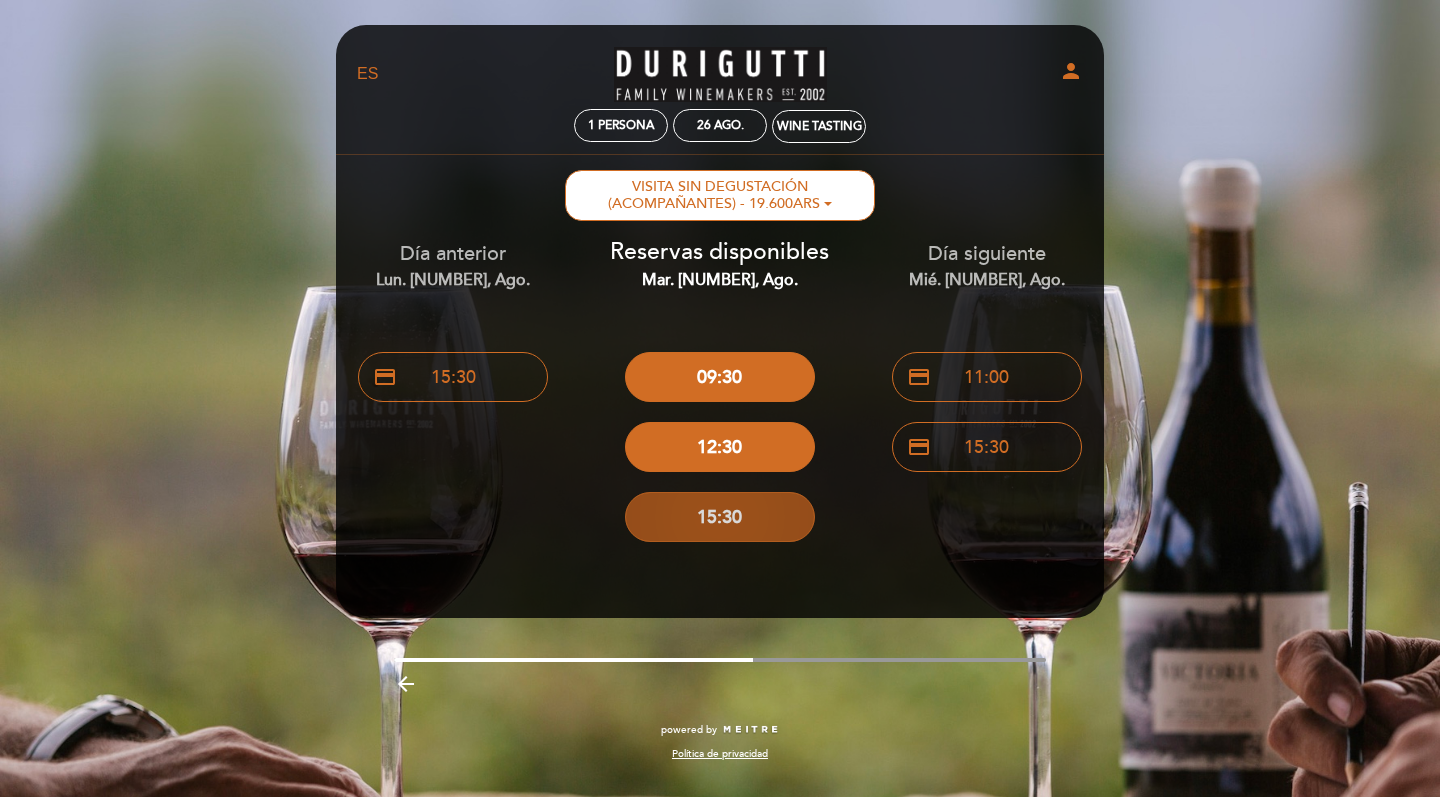 click on "15:30" at bounding box center (720, 517) 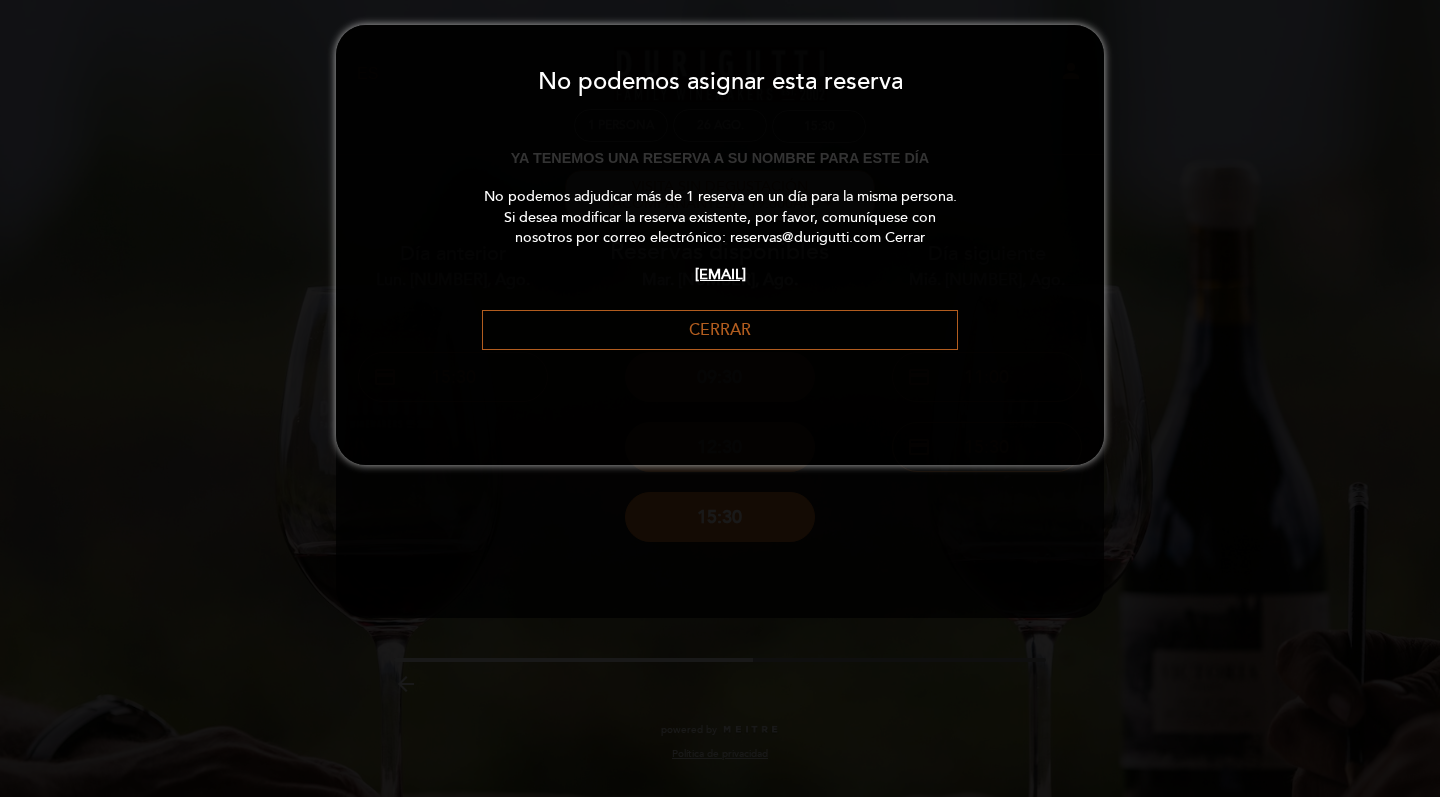 click on "Cerrar" at bounding box center (720, 330) 